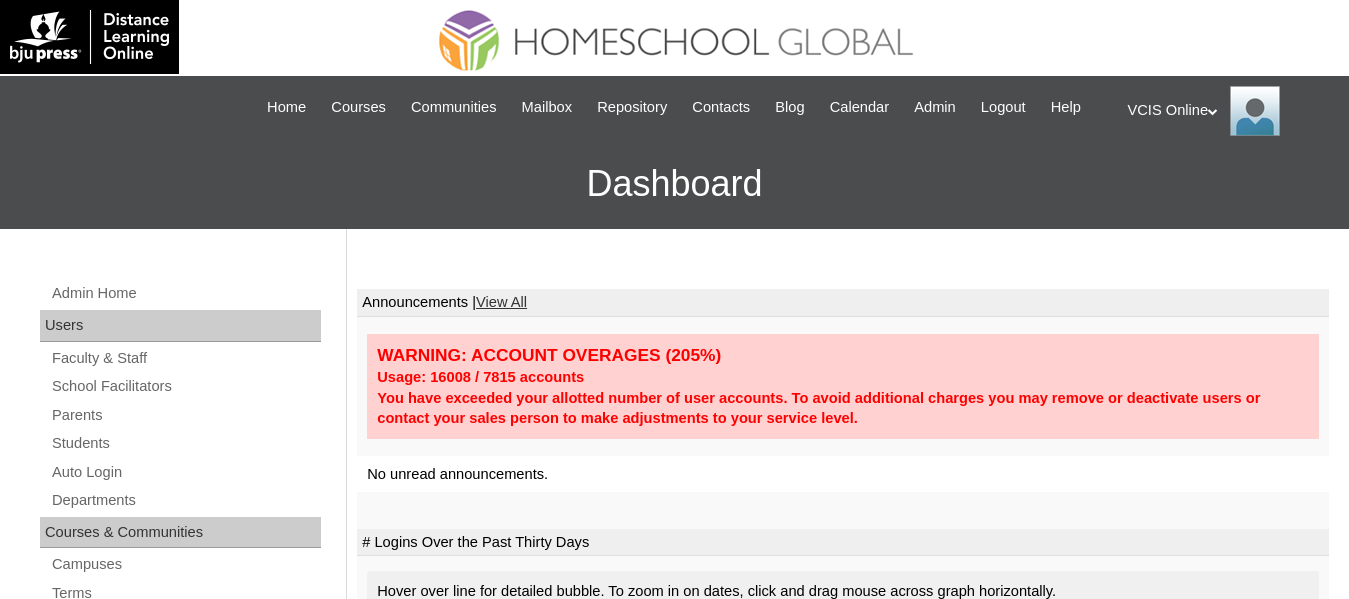 scroll, scrollTop: 0, scrollLeft: 0, axis: both 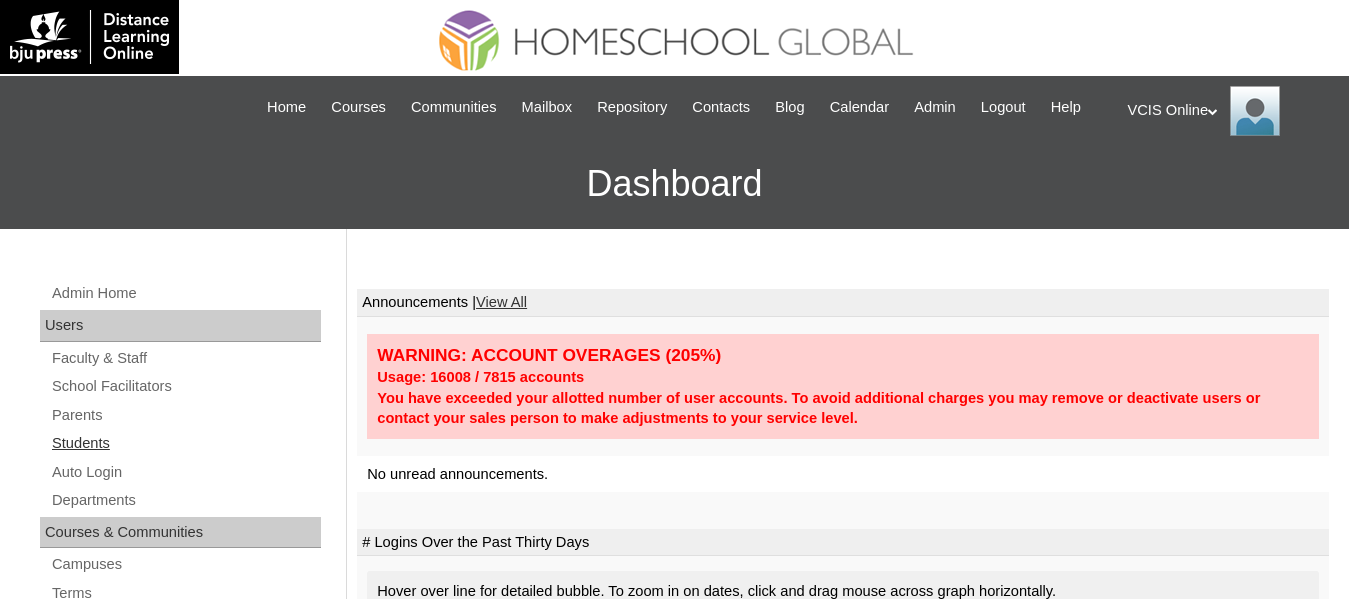 click on "Students" at bounding box center [185, 443] 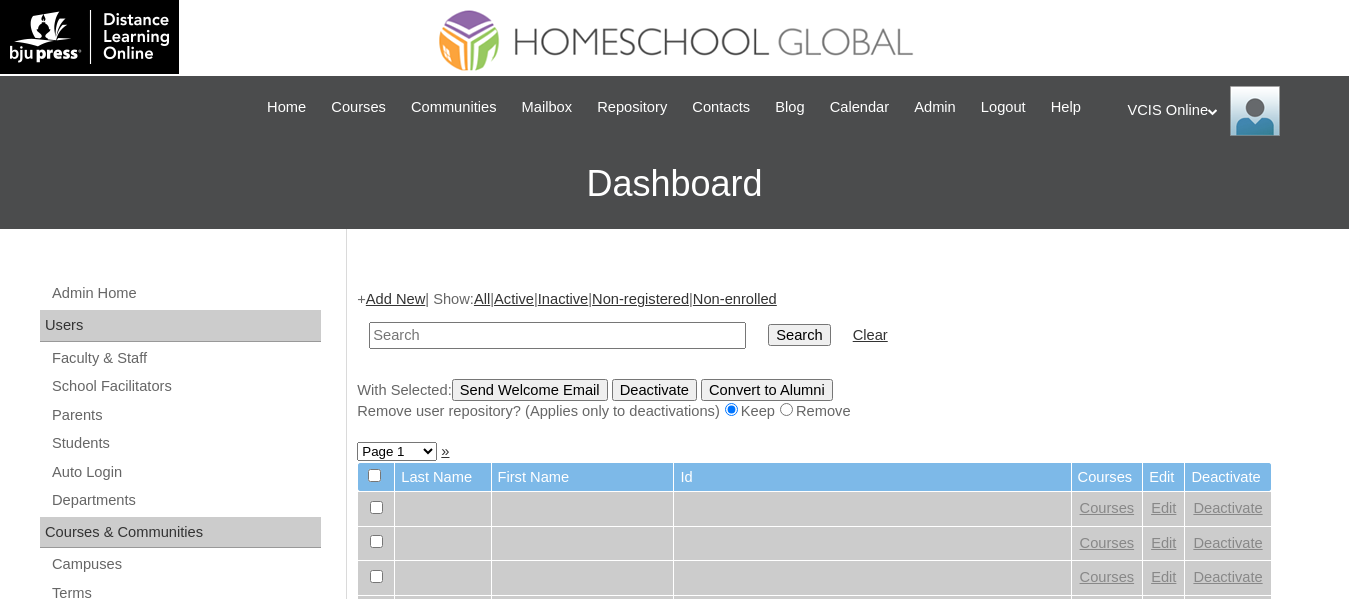 scroll, scrollTop: 0, scrollLeft: 0, axis: both 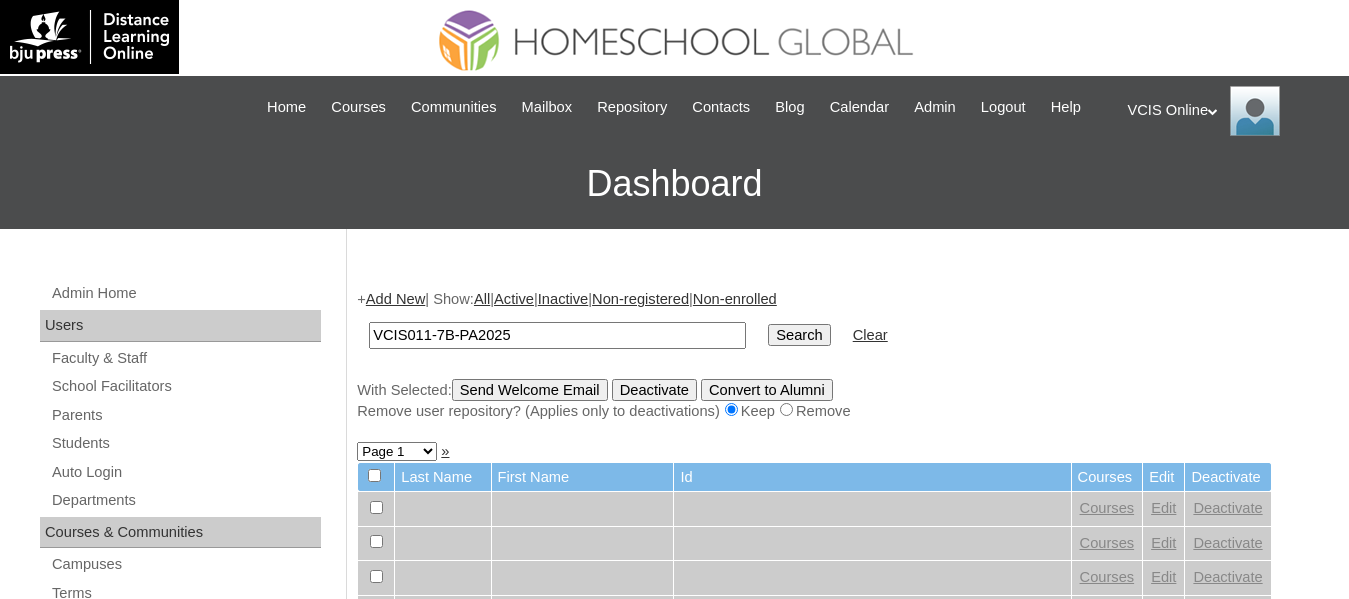 type on "VCIS011-7B-PA2025" 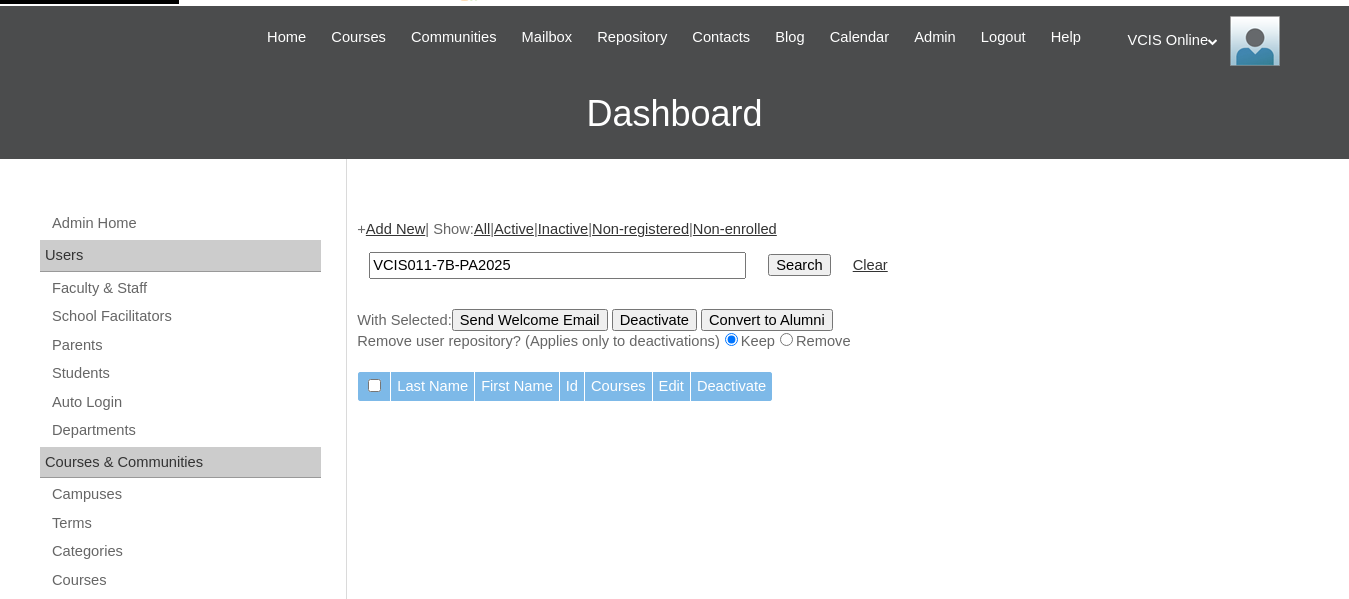scroll, scrollTop: 71, scrollLeft: 0, axis: vertical 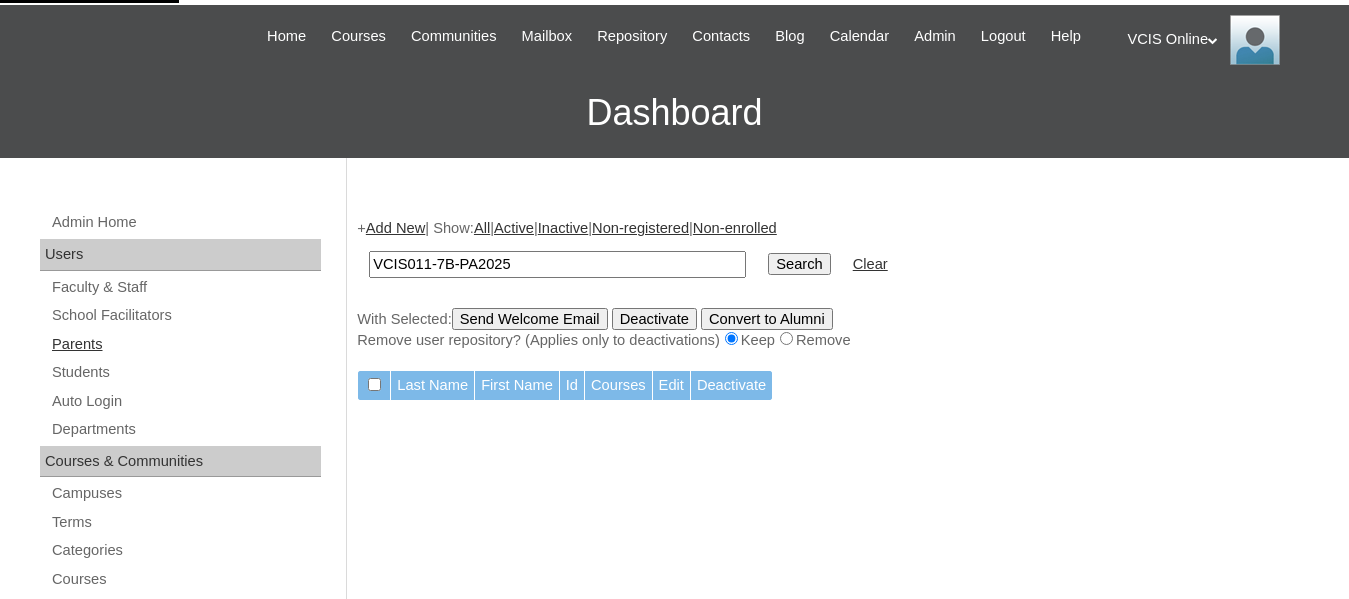 click on "Parents" at bounding box center (185, 344) 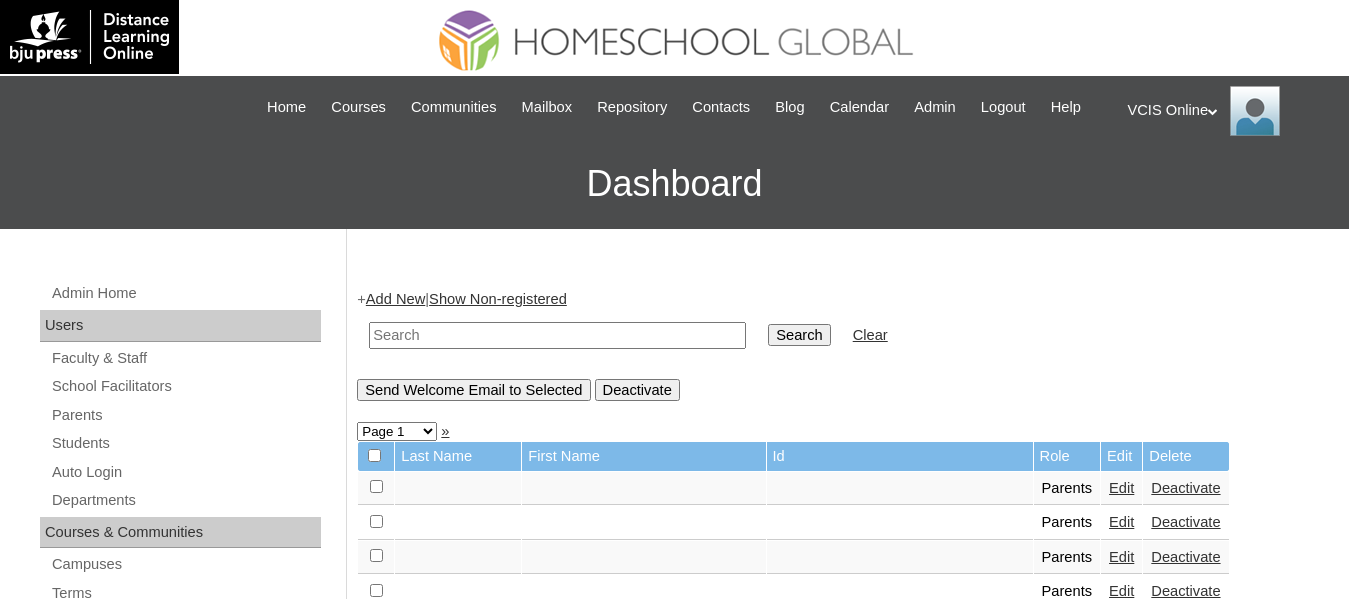 scroll, scrollTop: 0, scrollLeft: 0, axis: both 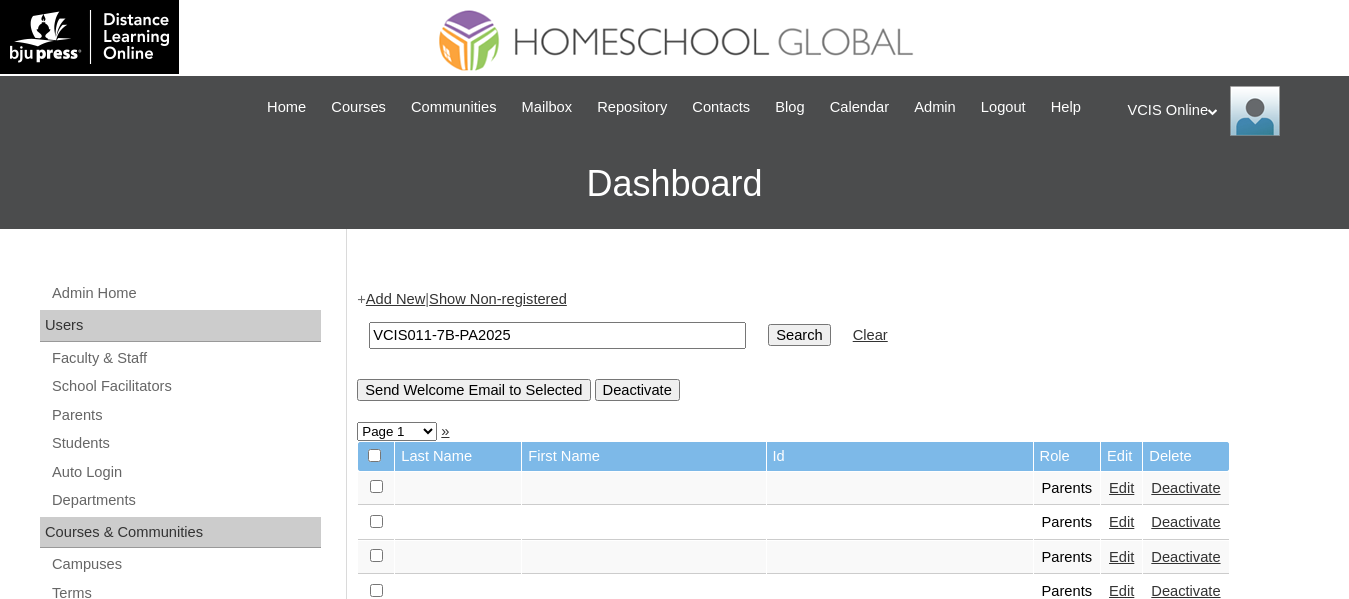 type on "VCIS011-7B-PA2025" 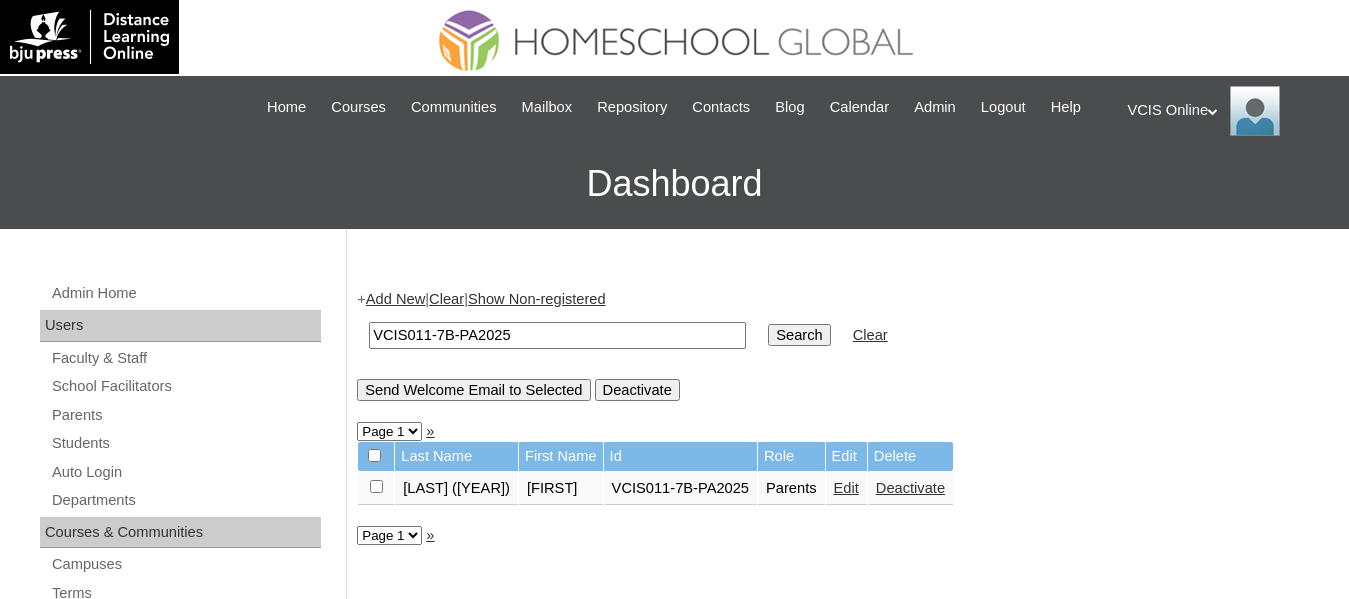 scroll, scrollTop: 0, scrollLeft: 0, axis: both 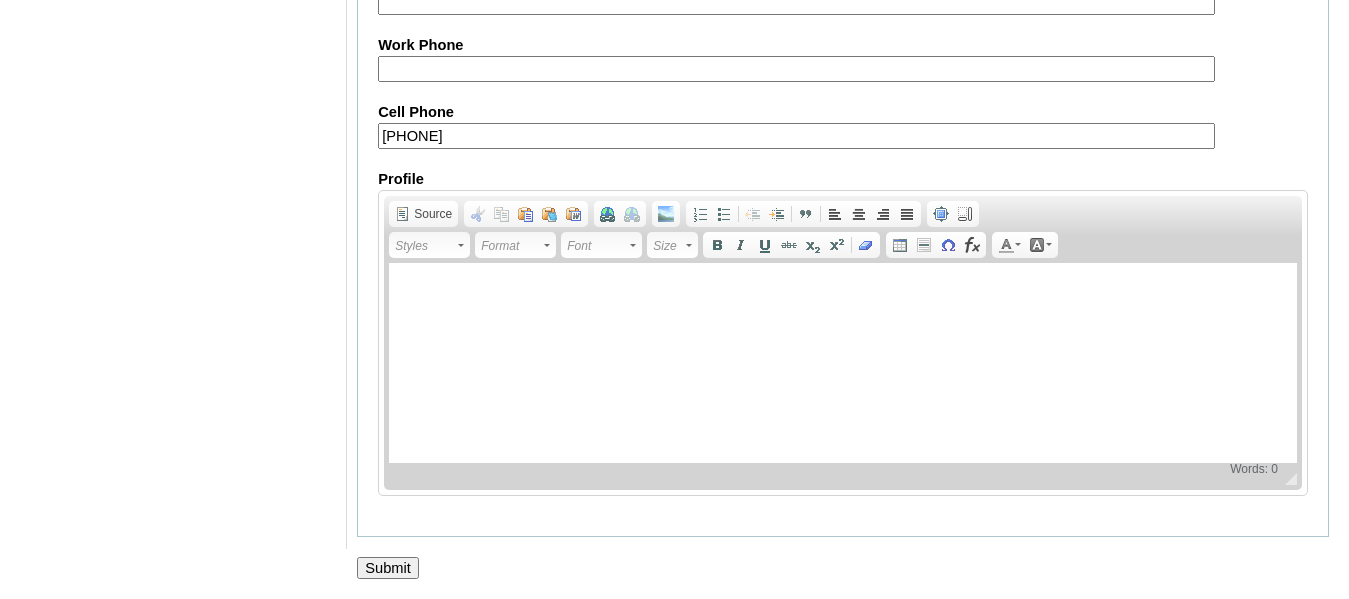 click on "Submit" at bounding box center (388, 568) 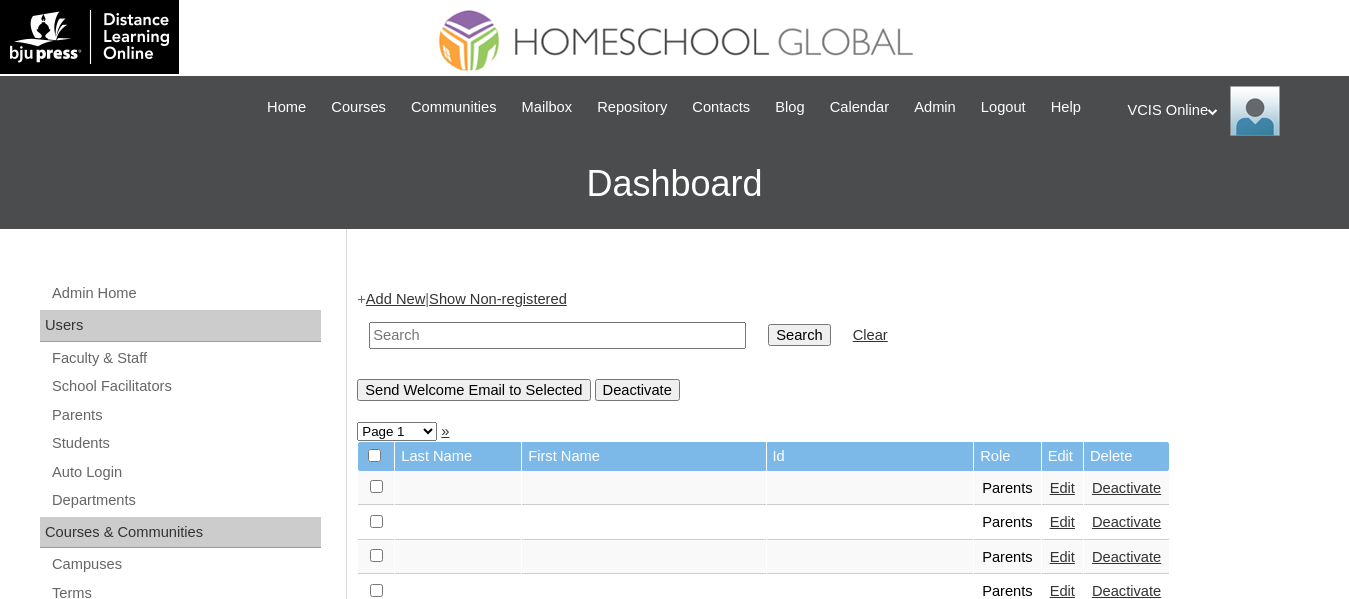 scroll, scrollTop: 0, scrollLeft: 0, axis: both 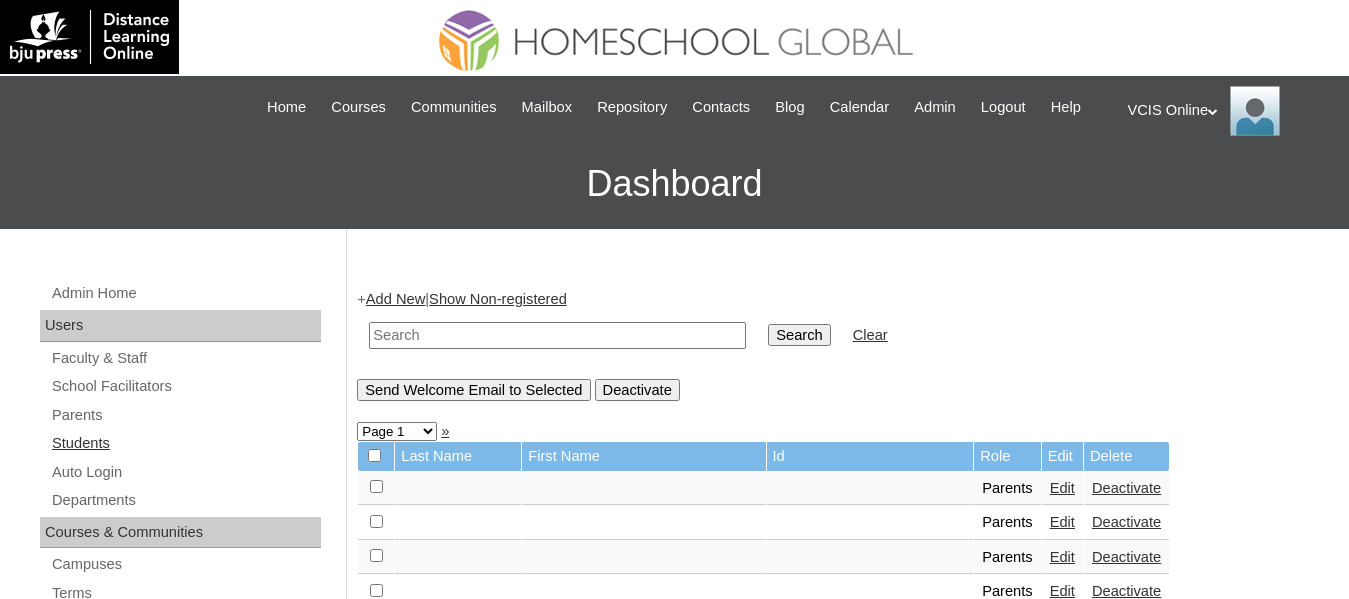 click on "Students" at bounding box center [185, 443] 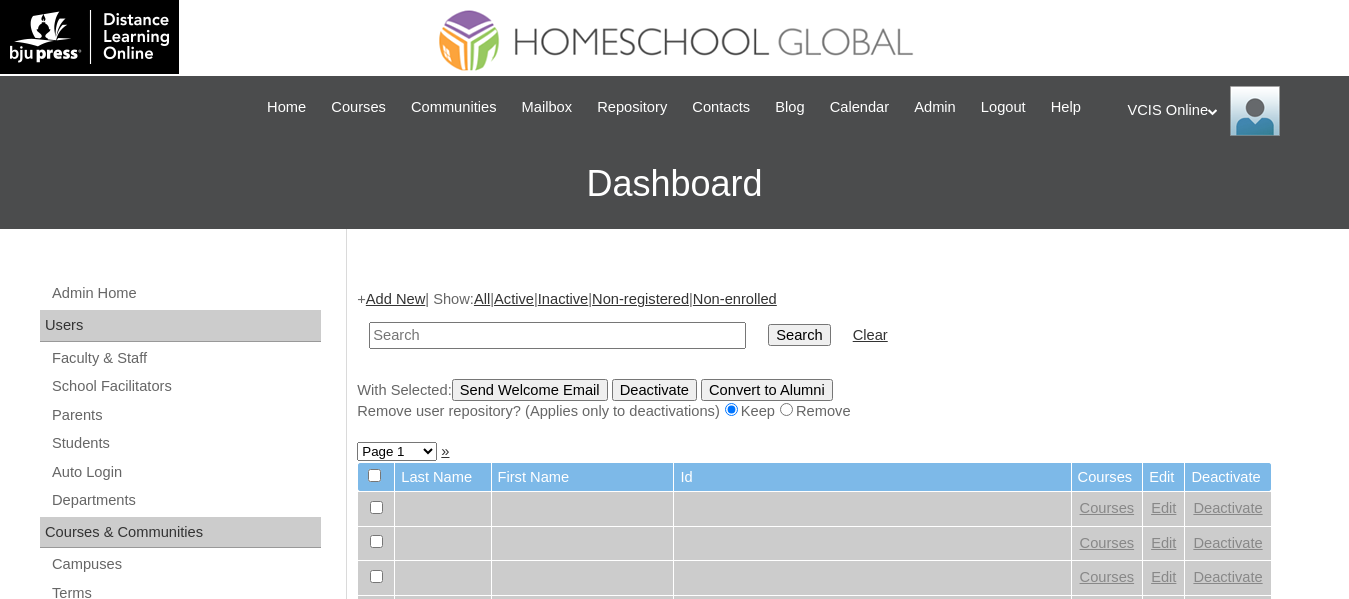 scroll, scrollTop: 0, scrollLeft: 0, axis: both 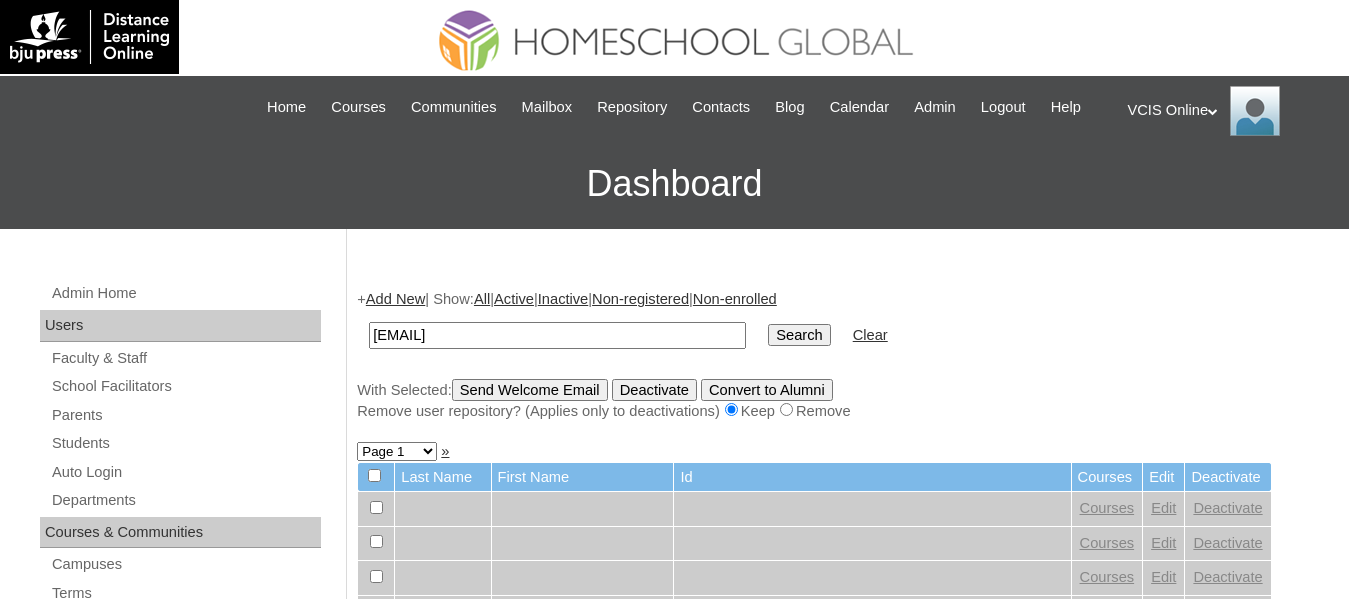 drag, startPoint x: 499, startPoint y: 354, endPoint x: 368, endPoint y: 338, distance: 131.97348 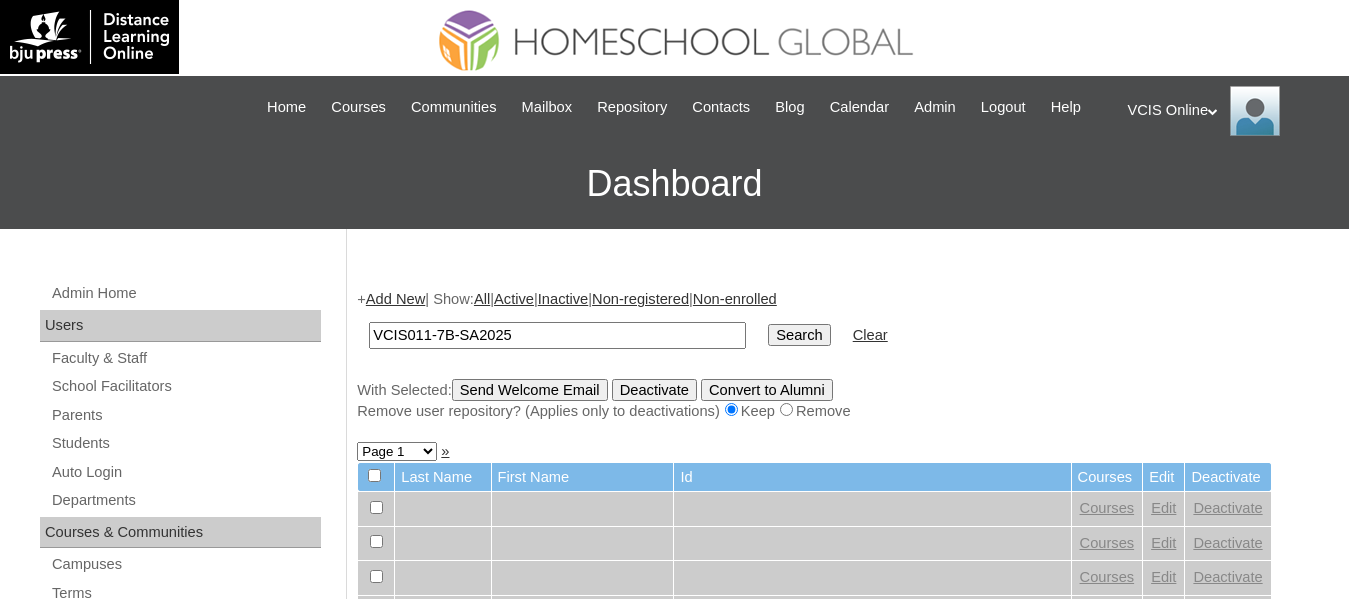 type on "VCIS011-7B-SA2025" 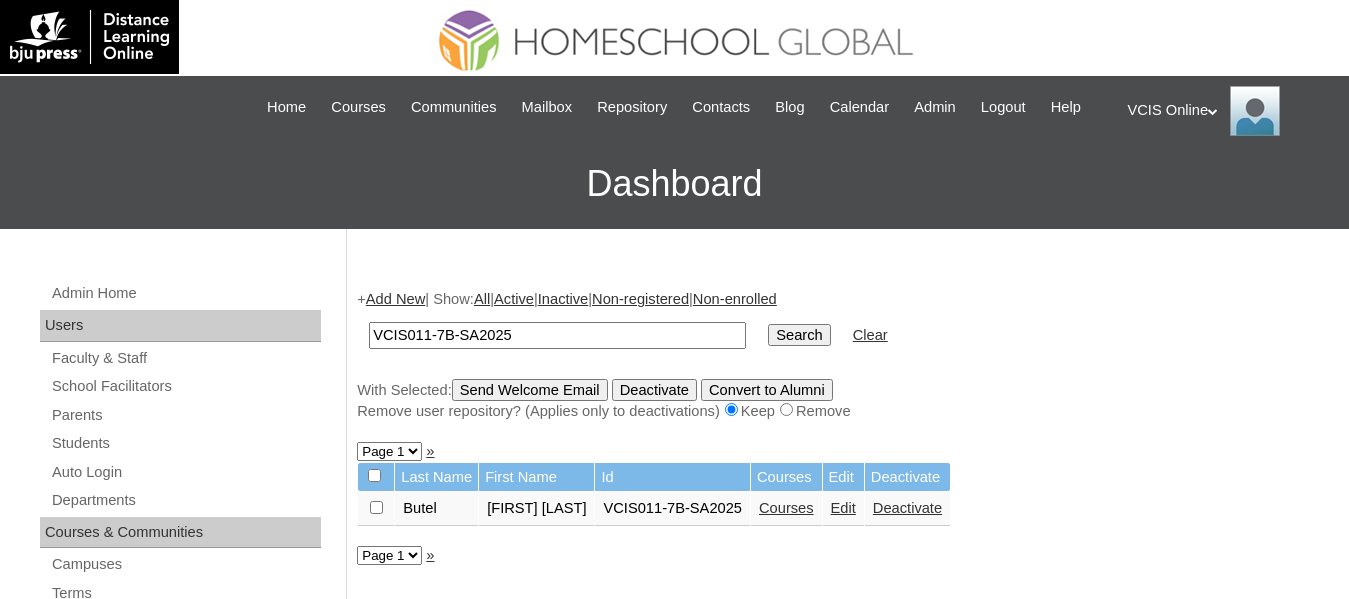 scroll, scrollTop: 0, scrollLeft: 0, axis: both 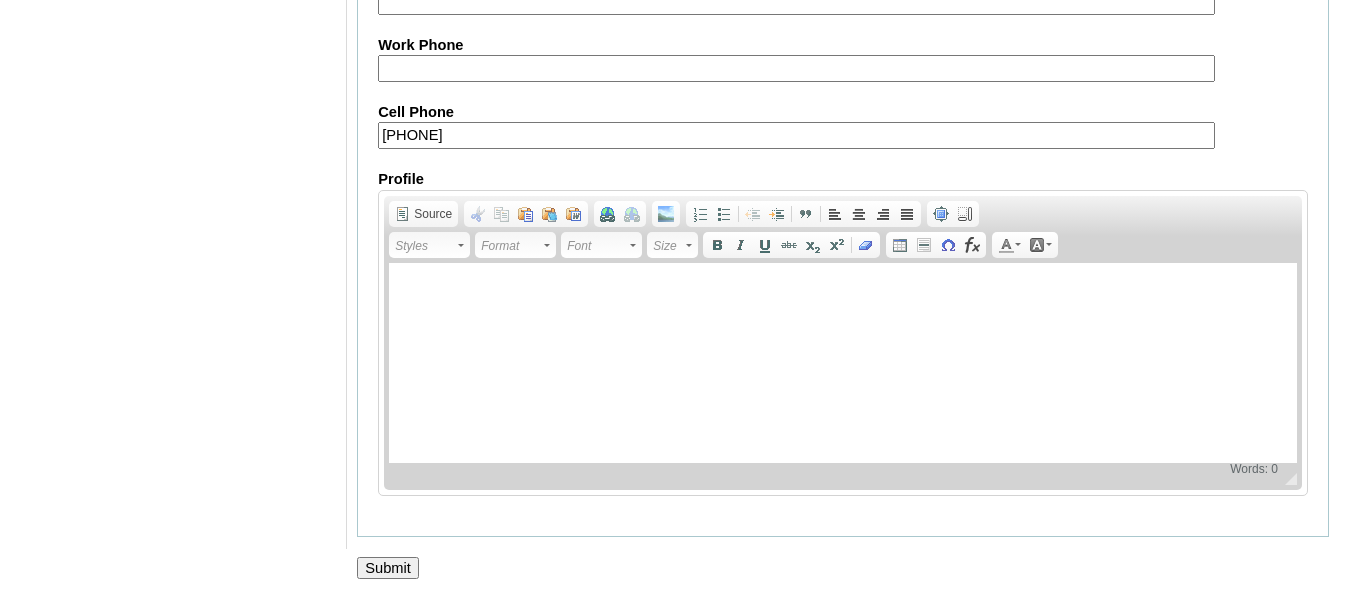 click on "Submit" at bounding box center [388, 568] 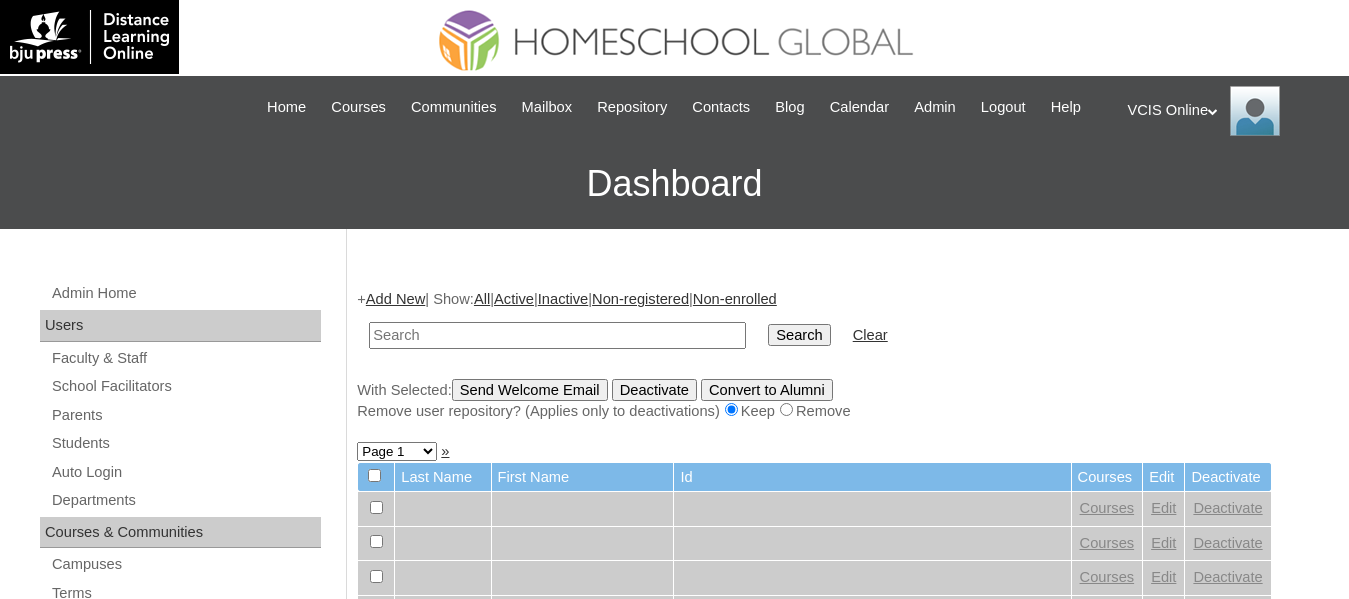 scroll, scrollTop: 0, scrollLeft: 0, axis: both 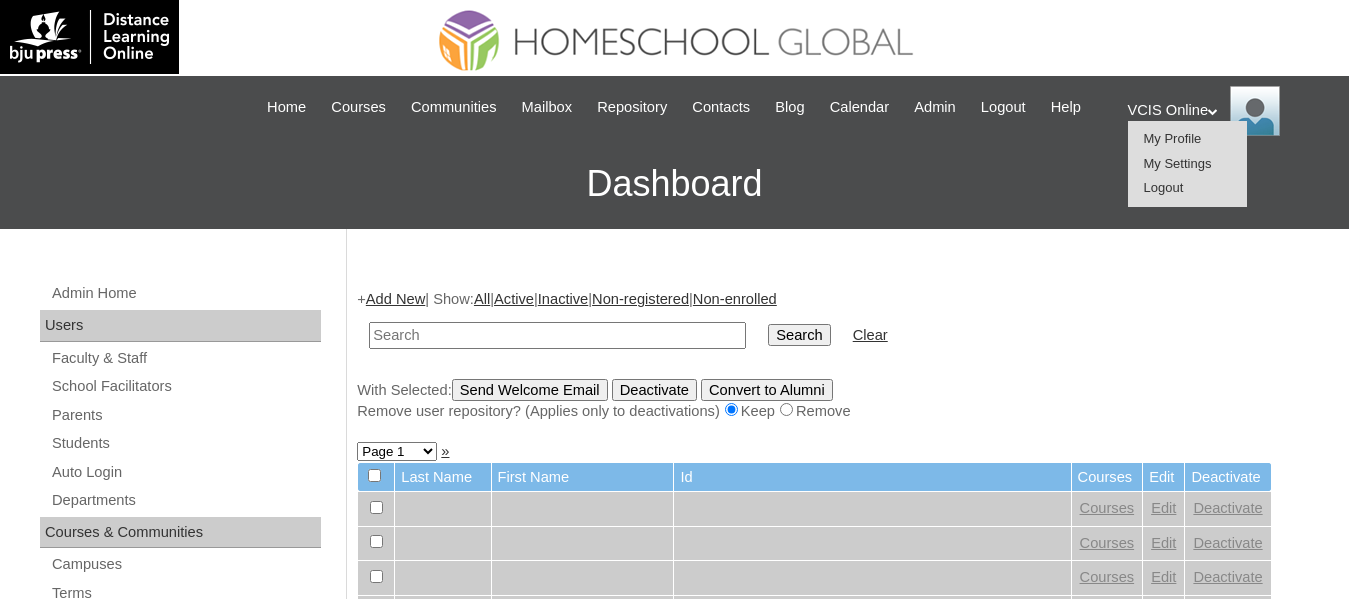 click on "Logout" at bounding box center [1188, 188] 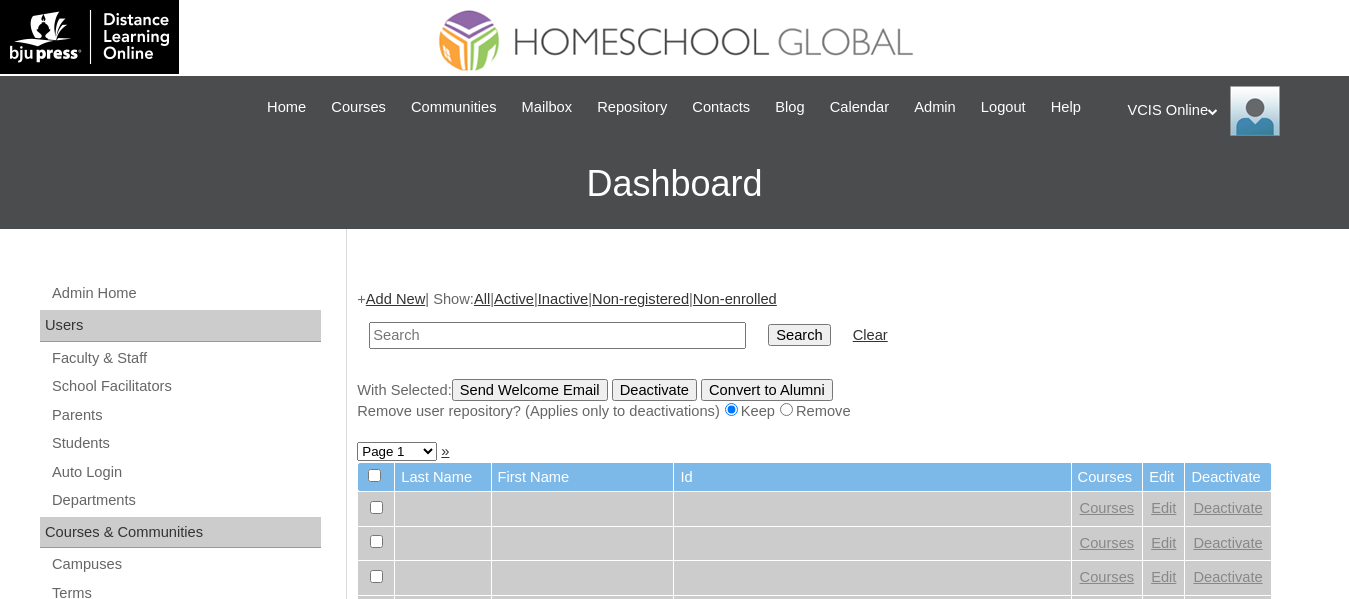 click on "VCIS Online
My Profile
My Settings
Logout" at bounding box center [1229, 111] 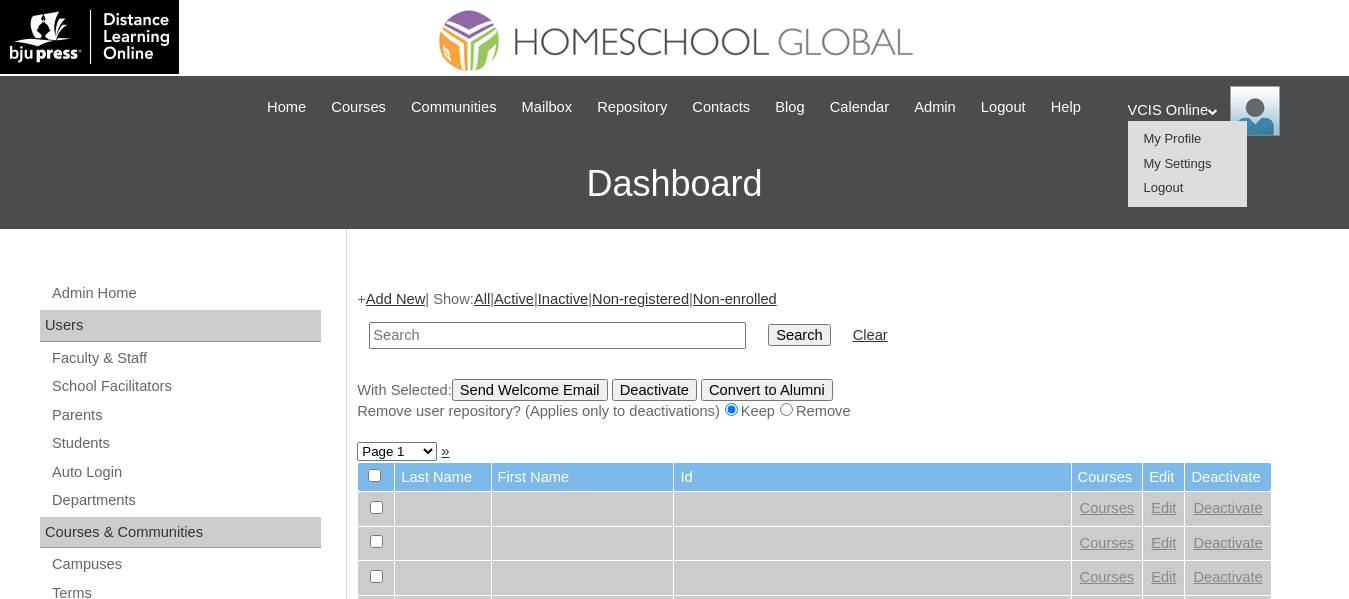 click on "Logout" at bounding box center (1164, 187) 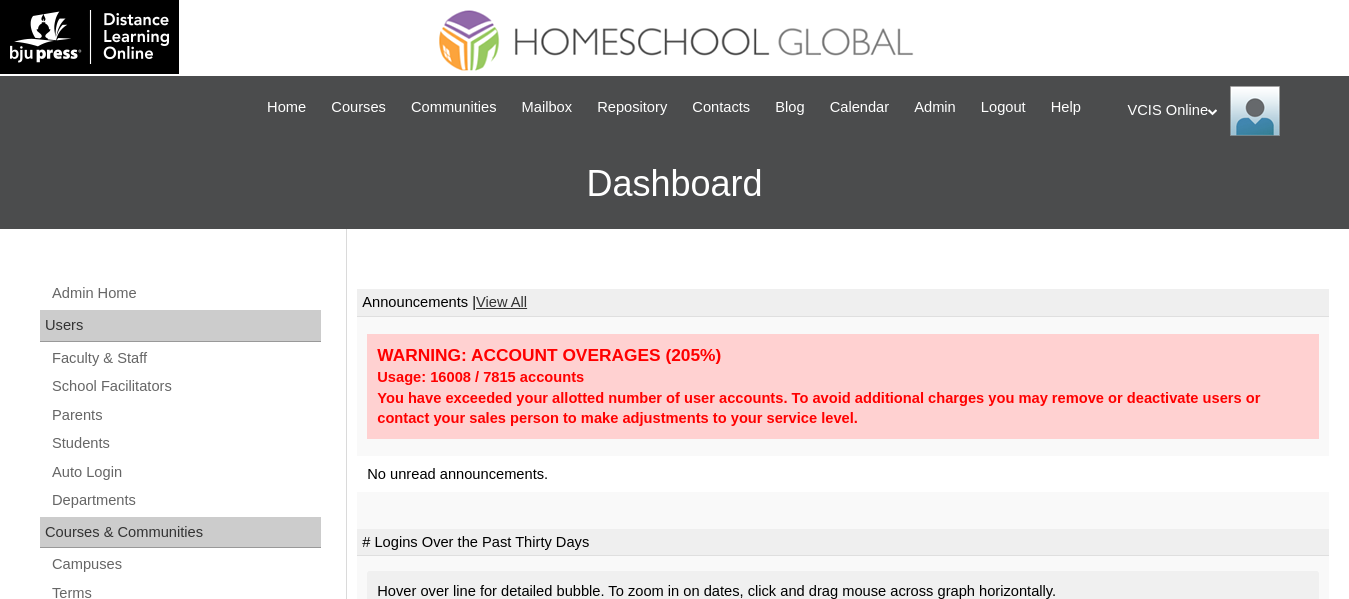 scroll, scrollTop: 0, scrollLeft: 0, axis: both 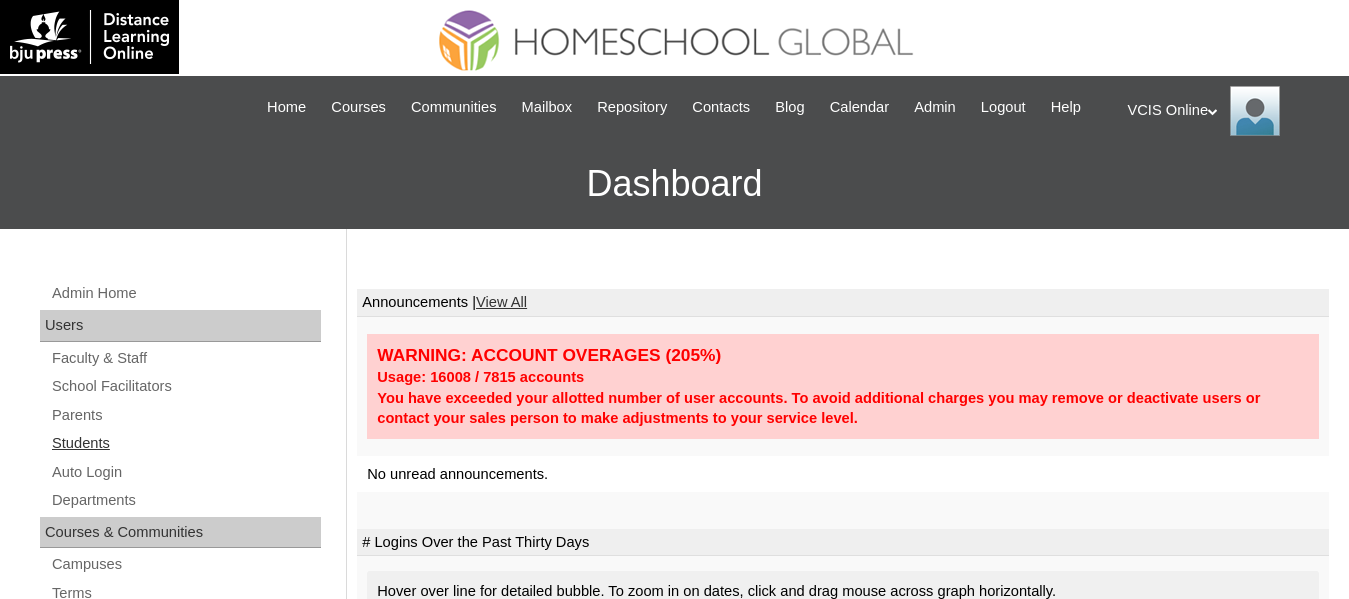 click on "Students" at bounding box center (185, 443) 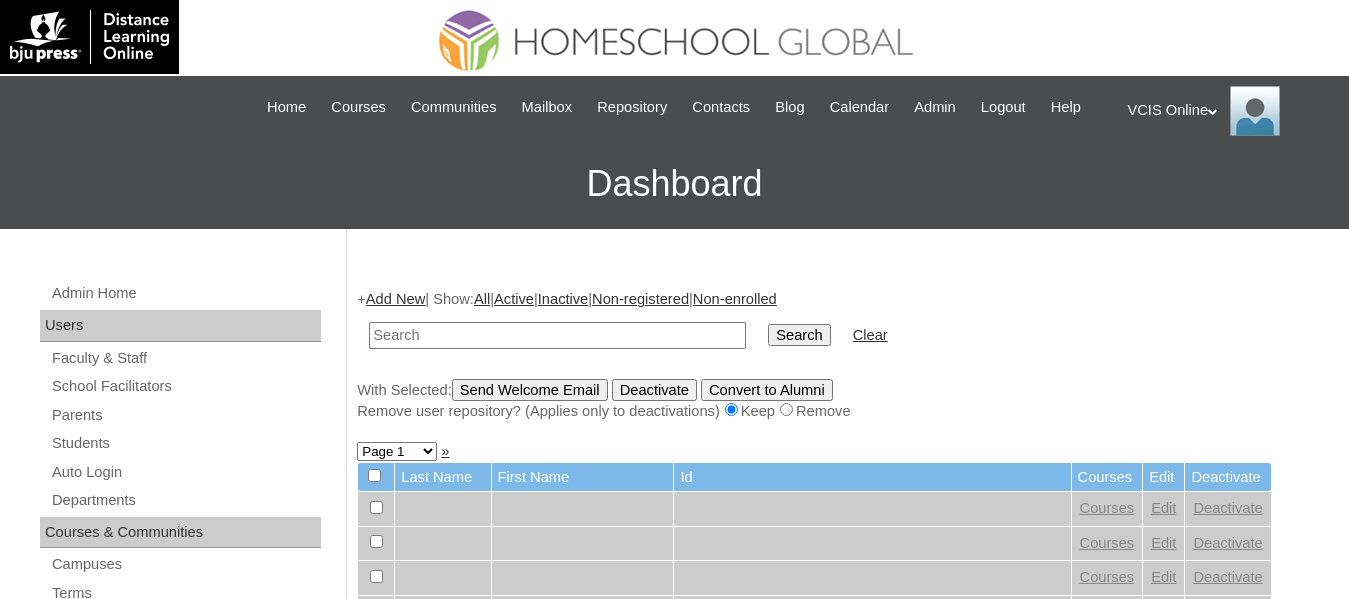 scroll, scrollTop: 0, scrollLeft: 0, axis: both 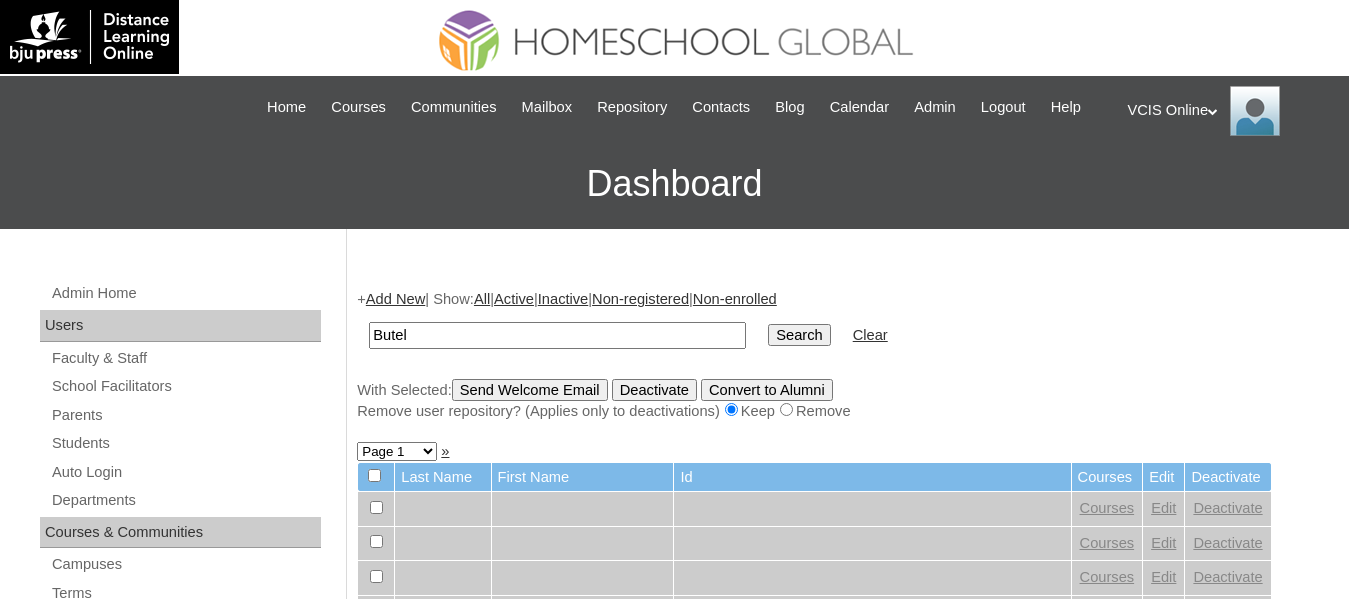 type on "Butel" 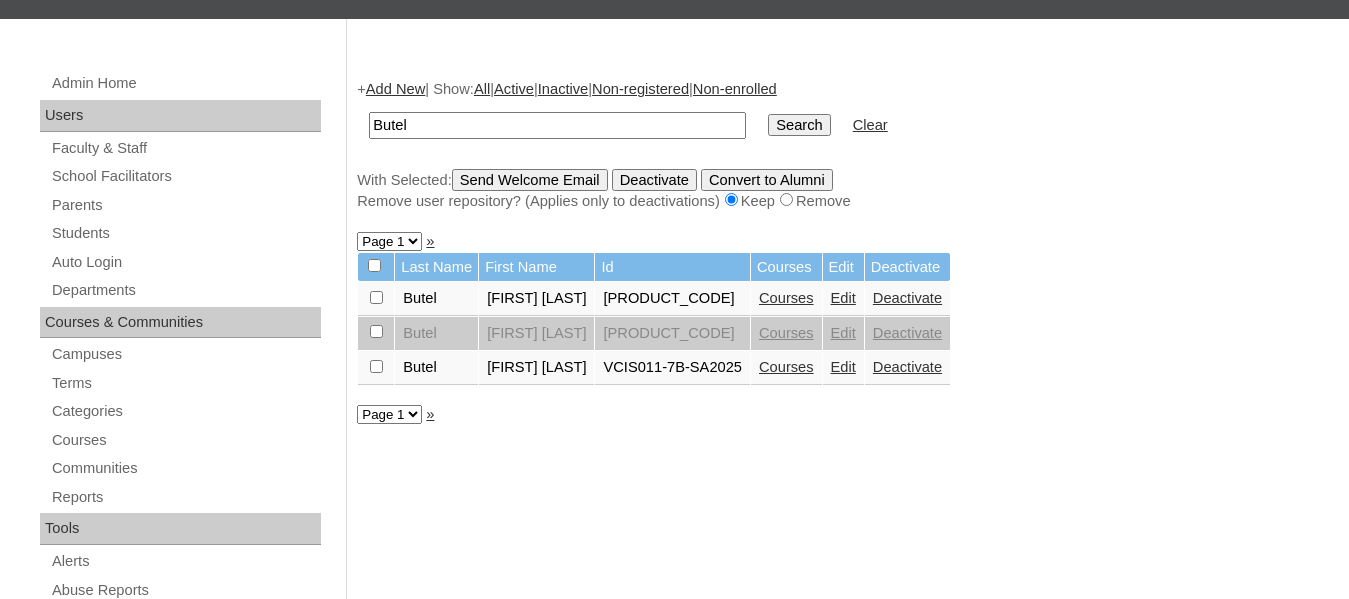 scroll, scrollTop: 212, scrollLeft: 0, axis: vertical 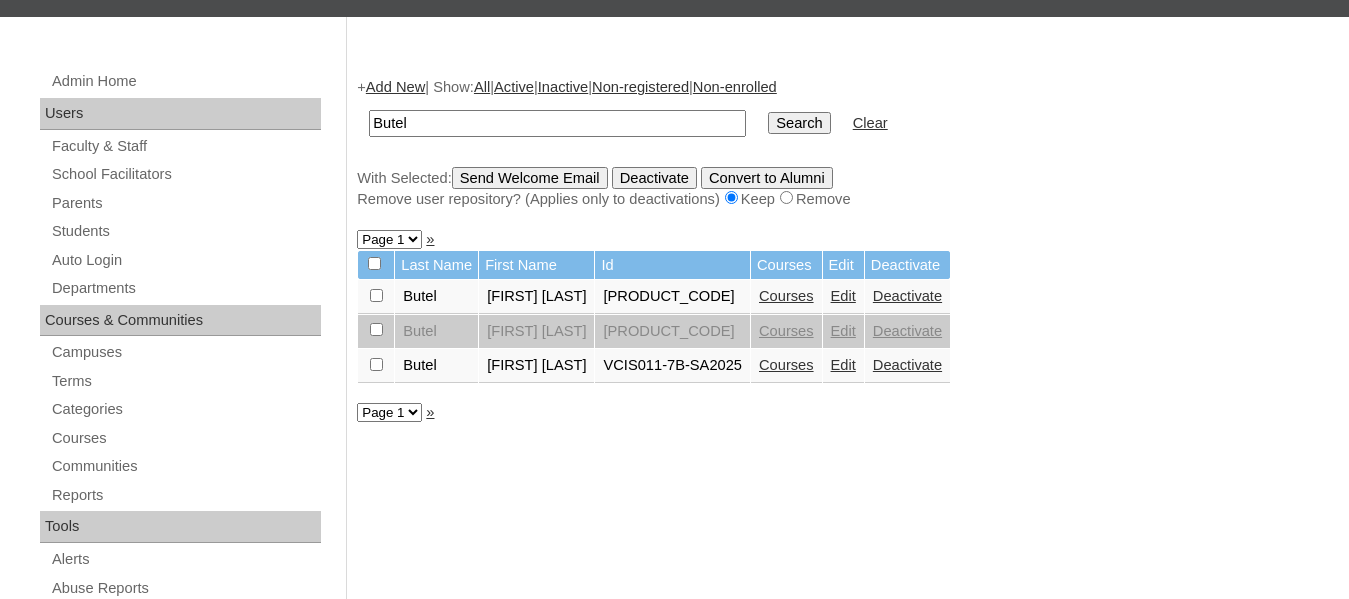 click on "Edit" at bounding box center [843, 365] 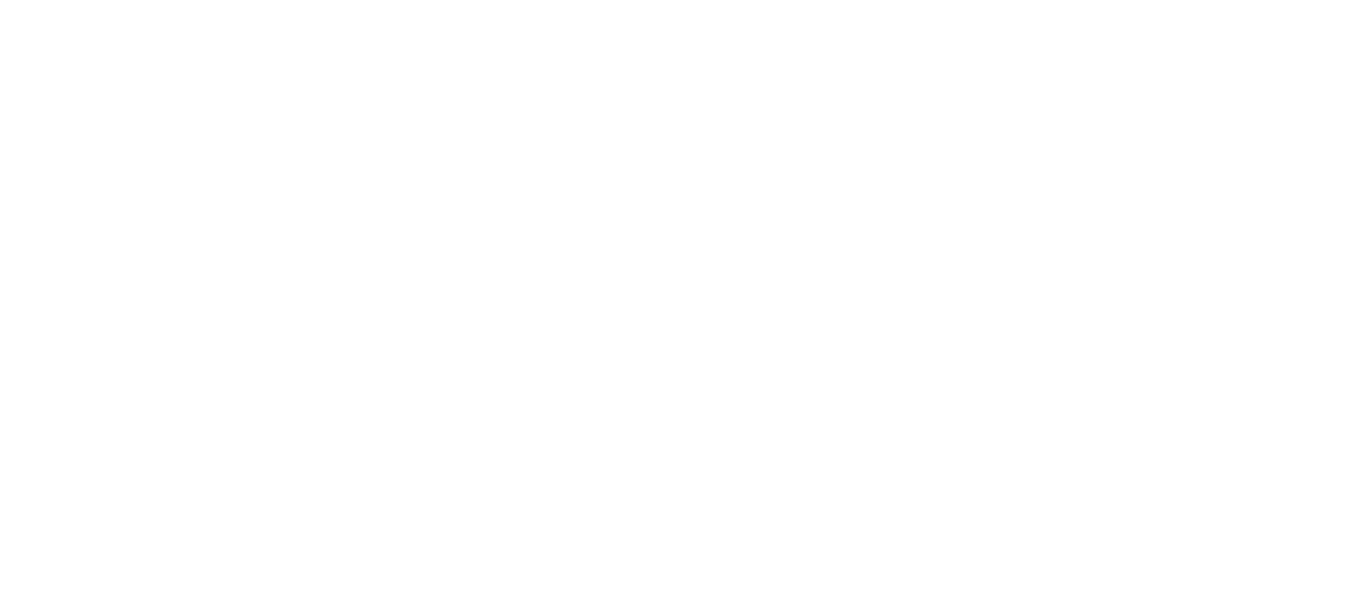 scroll, scrollTop: 0, scrollLeft: 0, axis: both 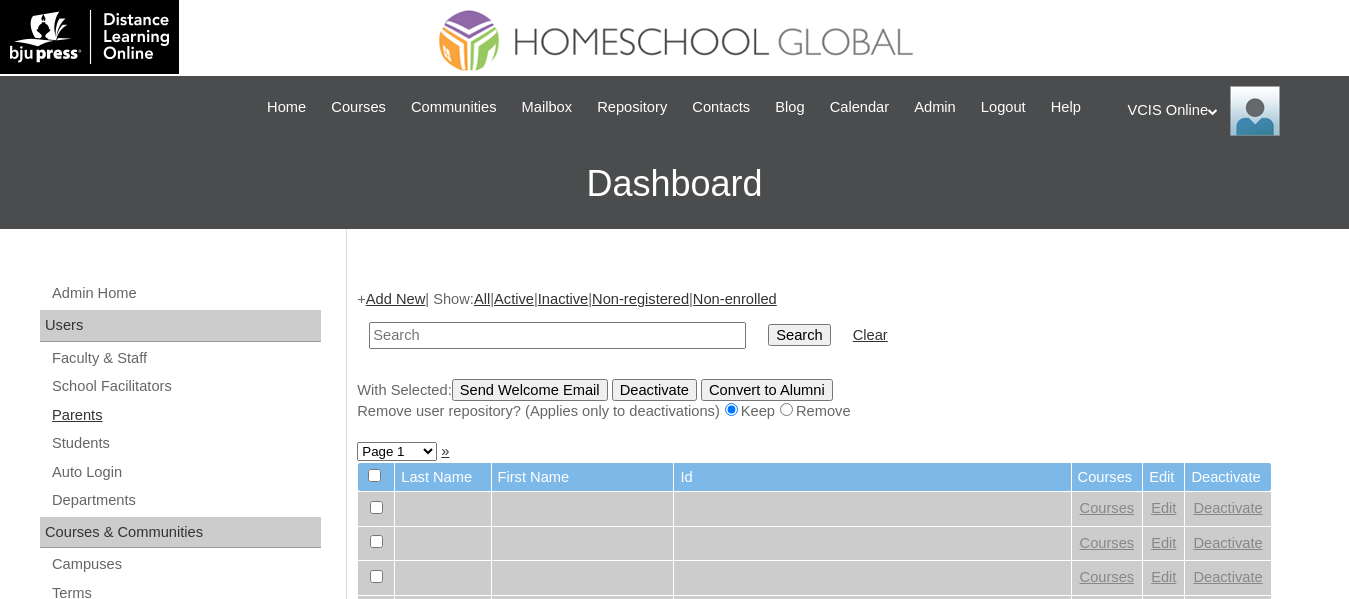 click on "Parents" at bounding box center [185, 415] 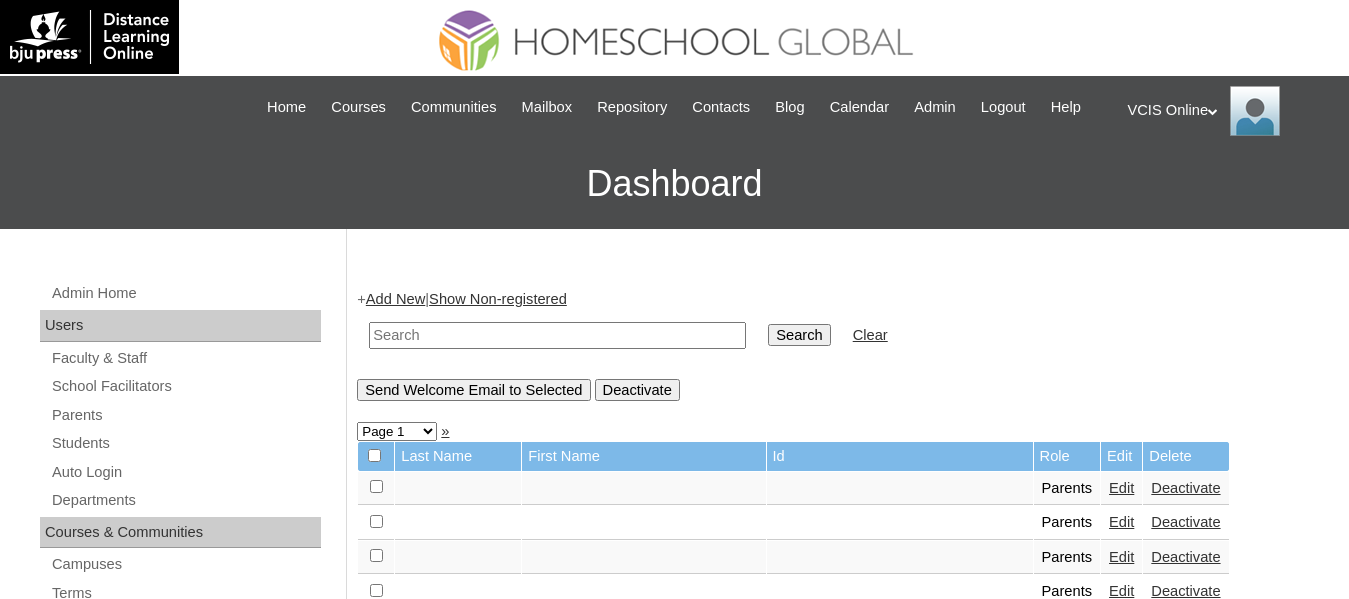 scroll, scrollTop: 0, scrollLeft: 0, axis: both 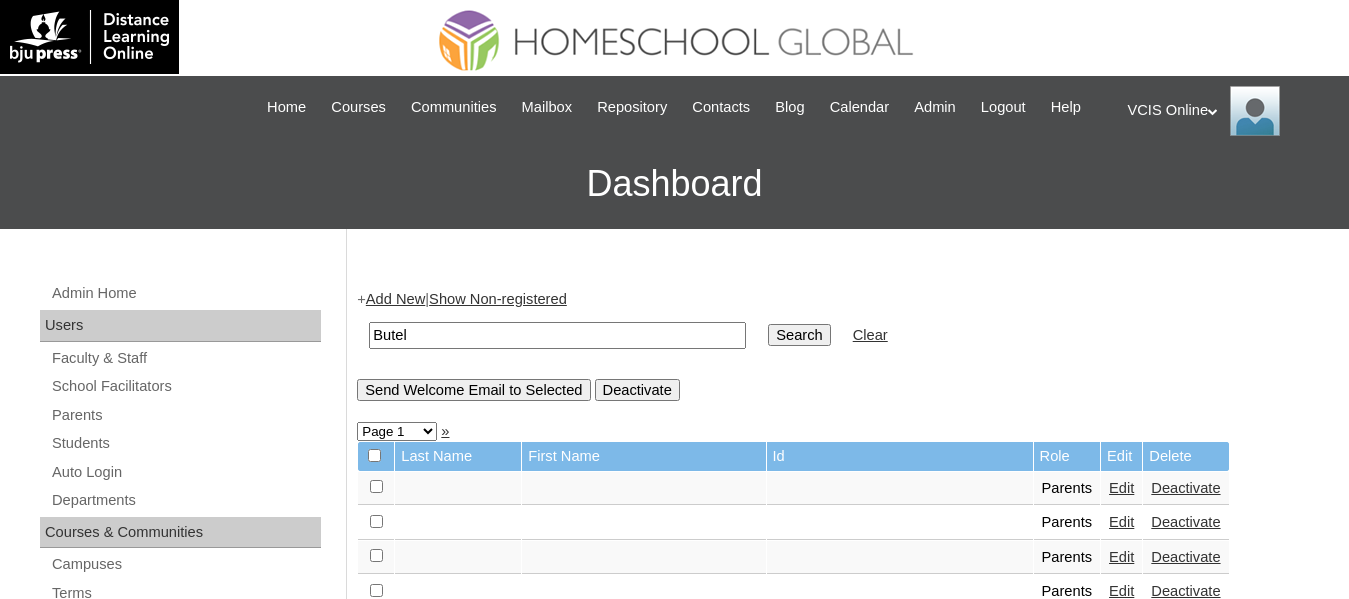 click on "Search" at bounding box center [799, 335] 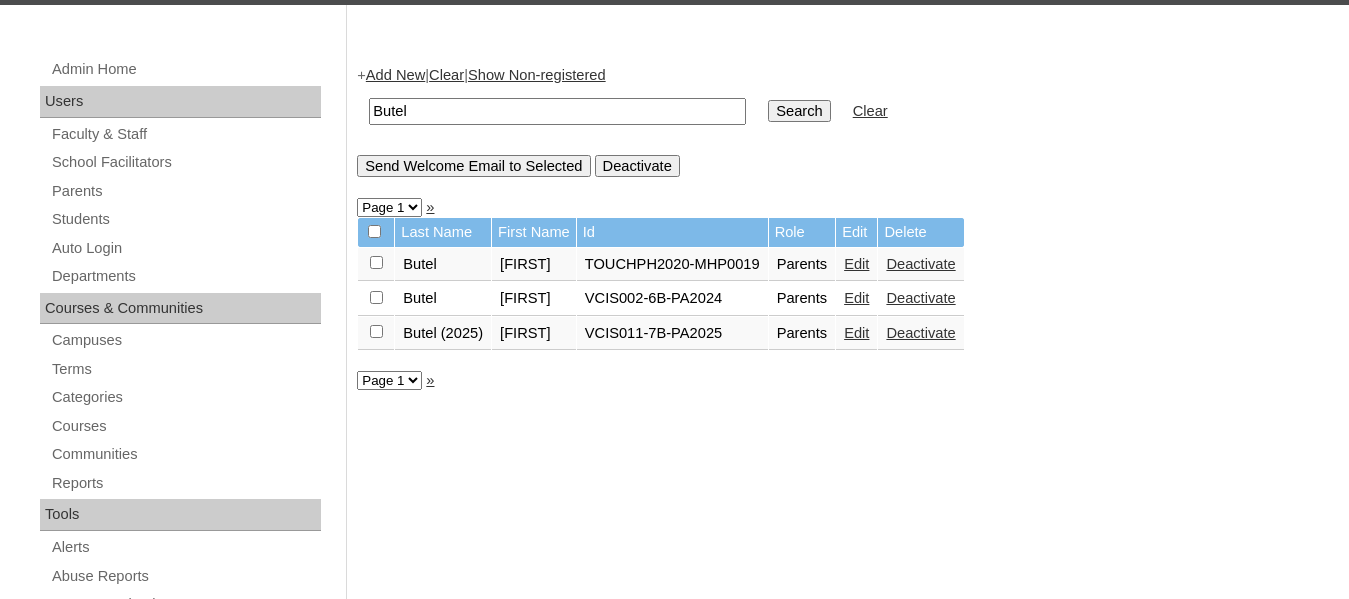 scroll, scrollTop: 228, scrollLeft: 0, axis: vertical 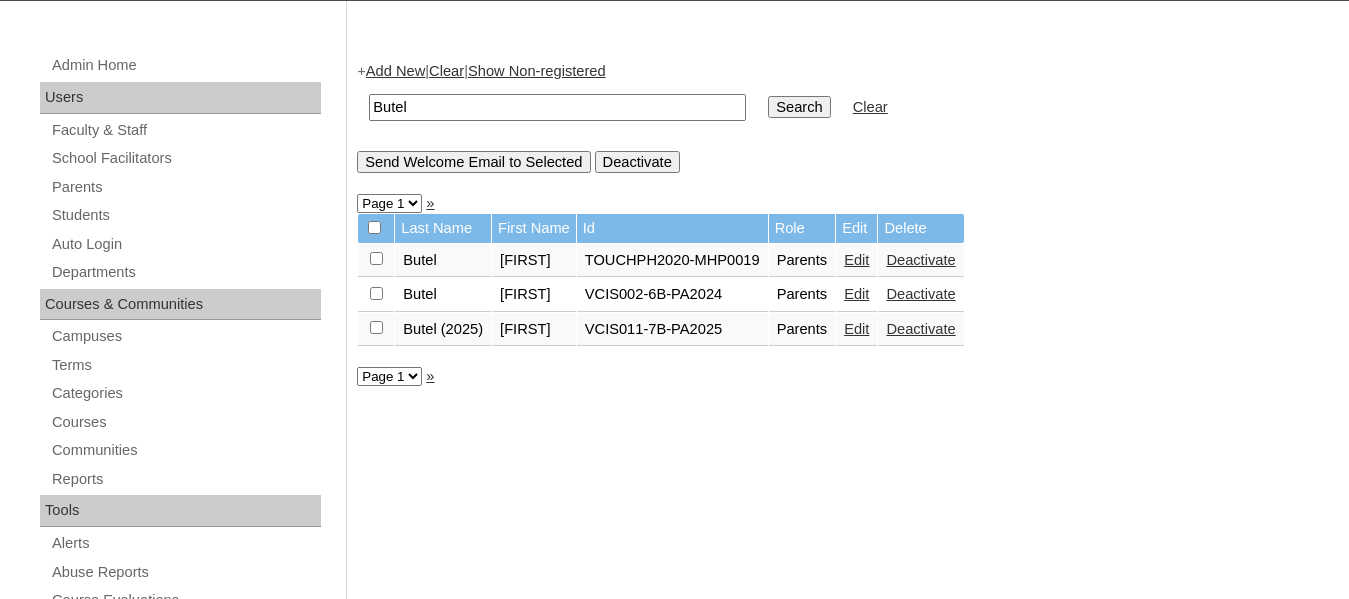 click on "Edit" at bounding box center [856, 329] 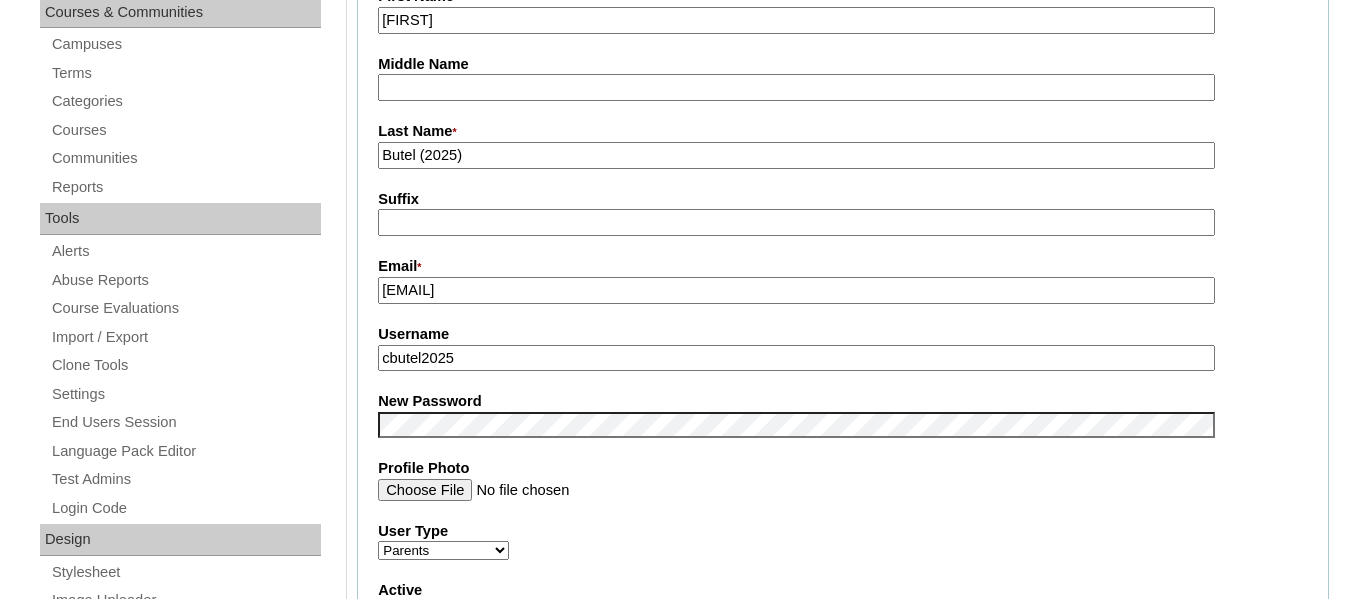 scroll, scrollTop: 523, scrollLeft: 0, axis: vertical 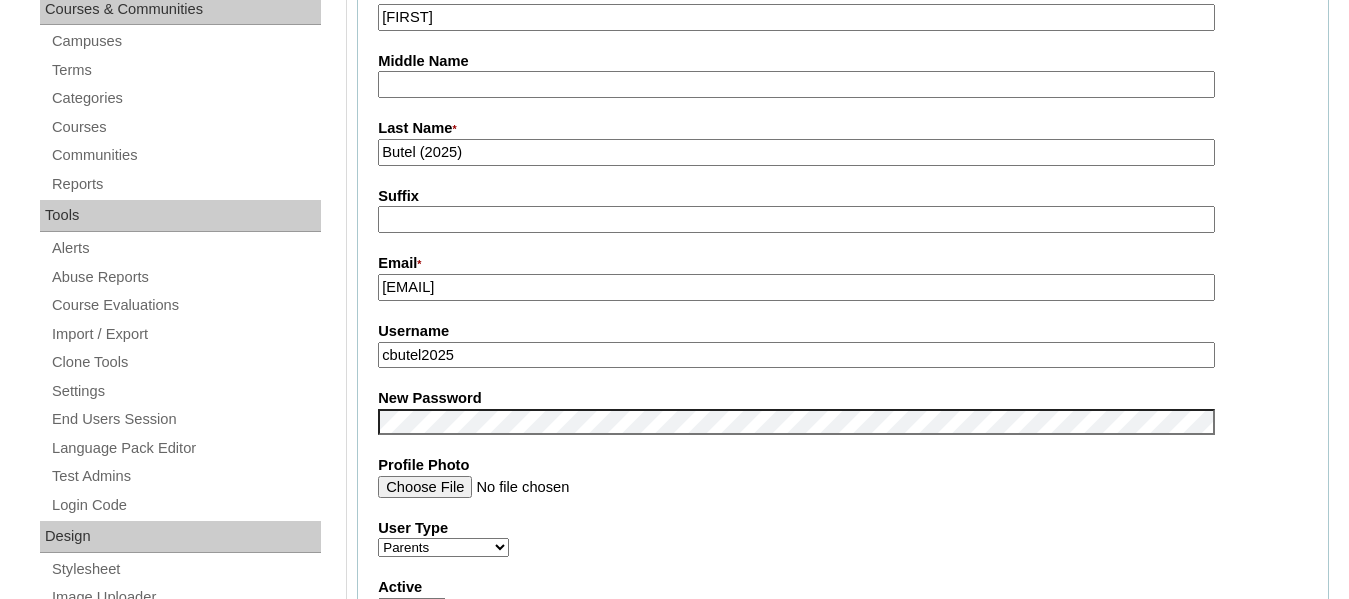 click on "cbutel2025" at bounding box center (796, 355) 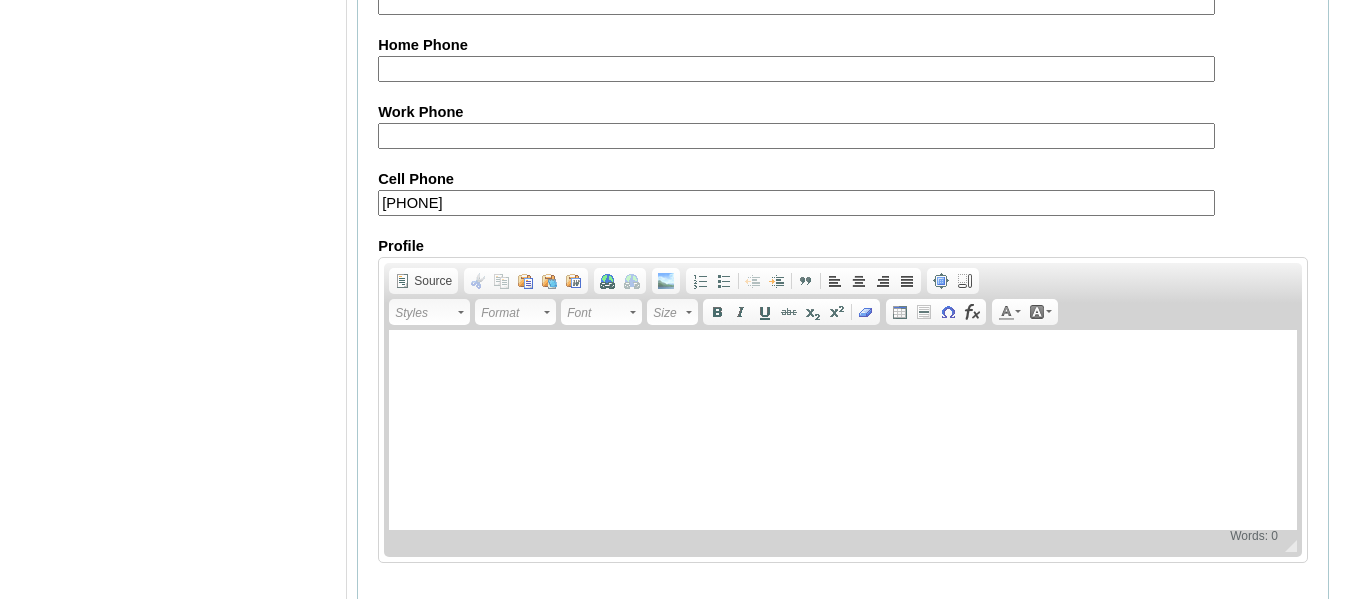 scroll, scrollTop: 2052, scrollLeft: 0, axis: vertical 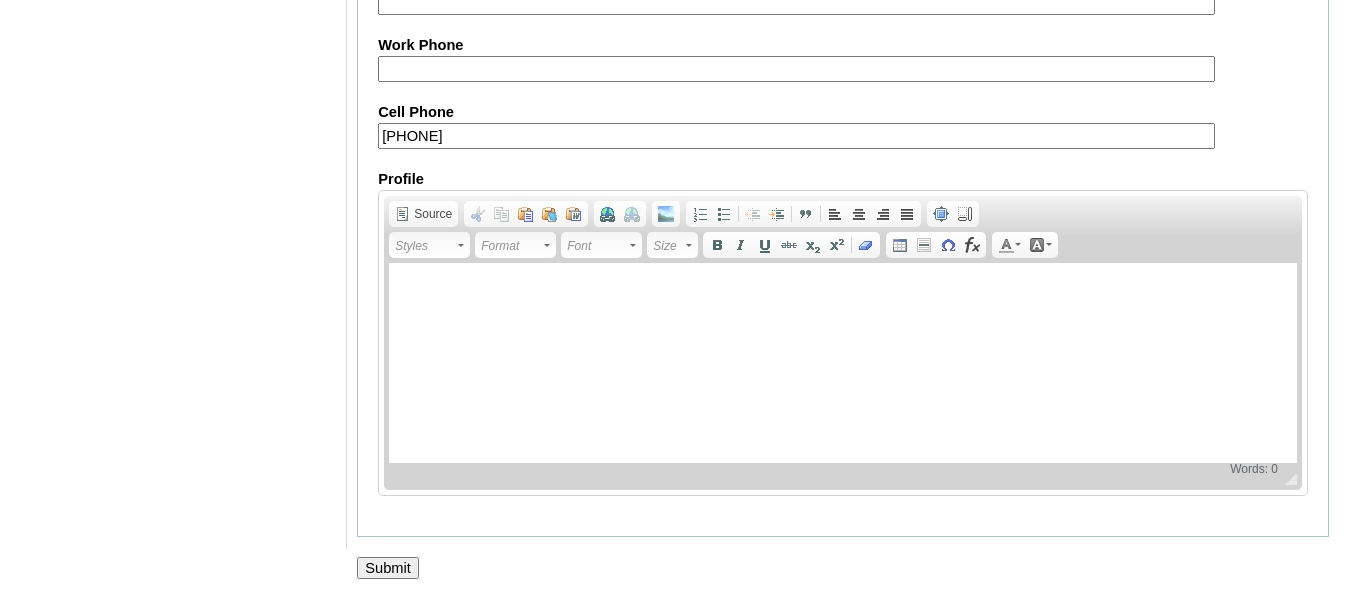 click on "Submit" at bounding box center (388, 568) 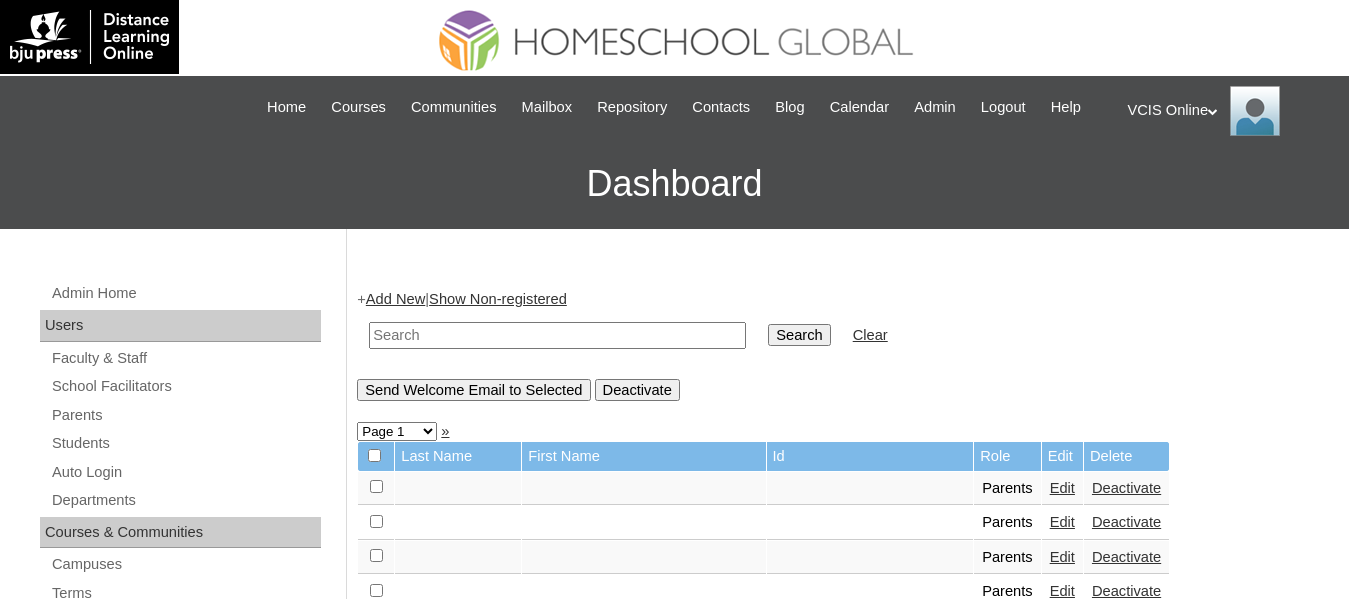 scroll, scrollTop: 0, scrollLeft: 0, axis: both 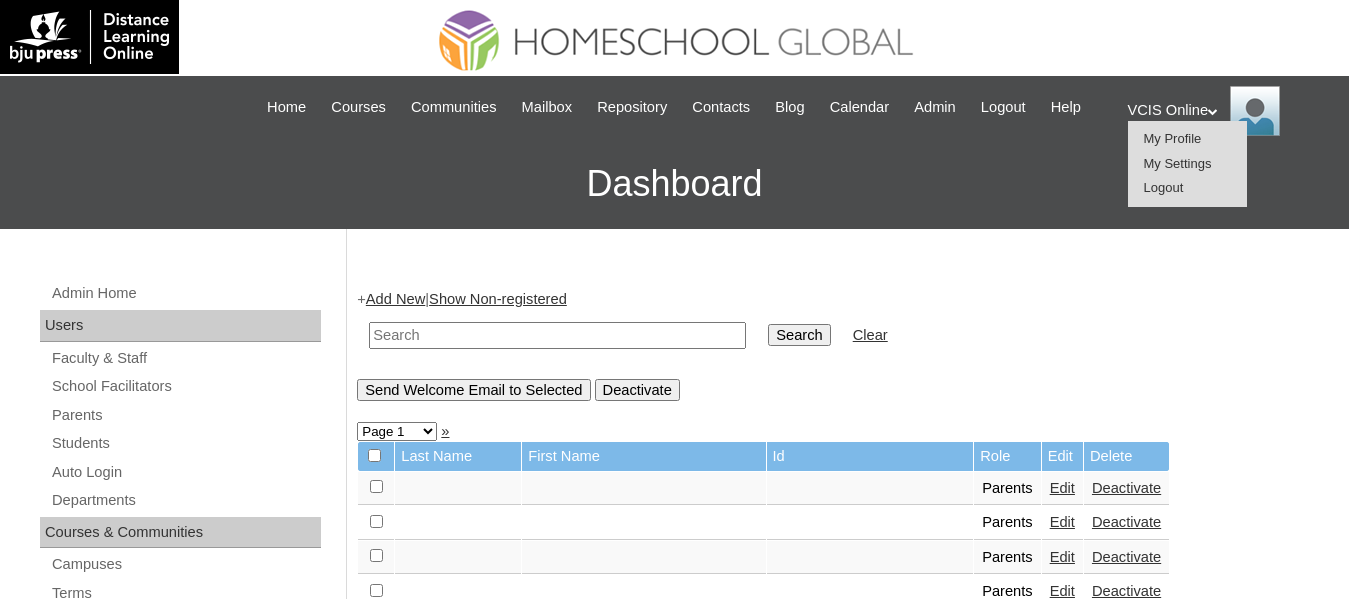 click on "Logout" at bounding box center (1164, 187) 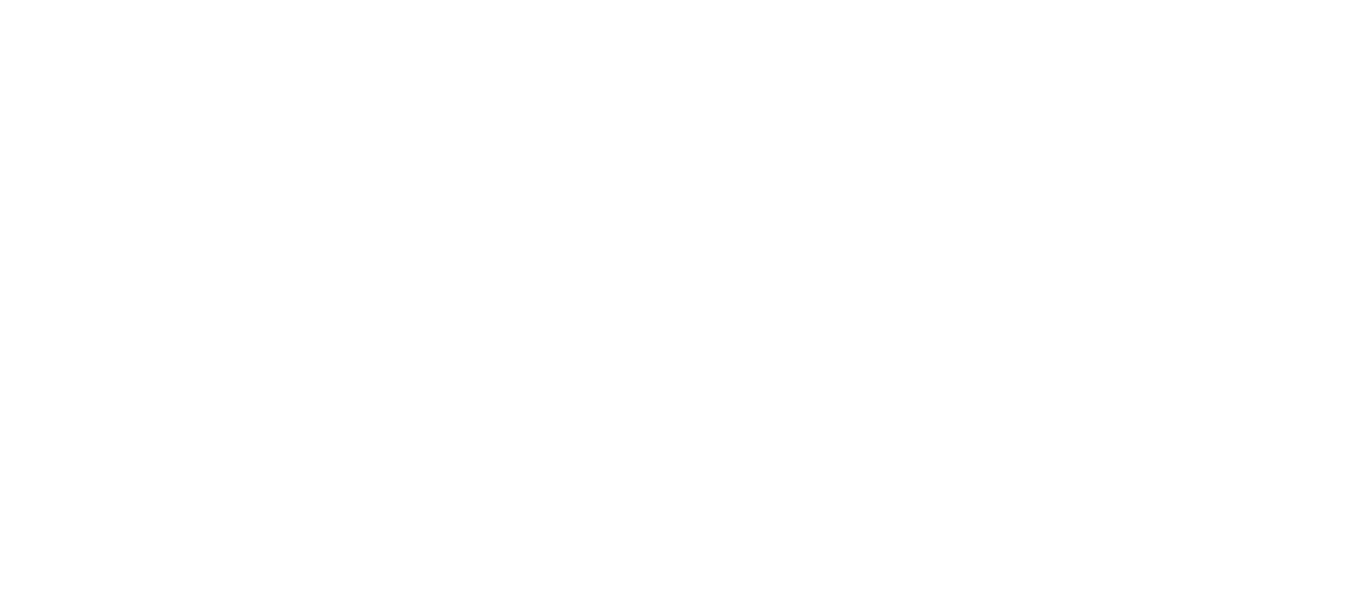 scroll, scrollTop: 0, scrollLeft: 0, axis: both 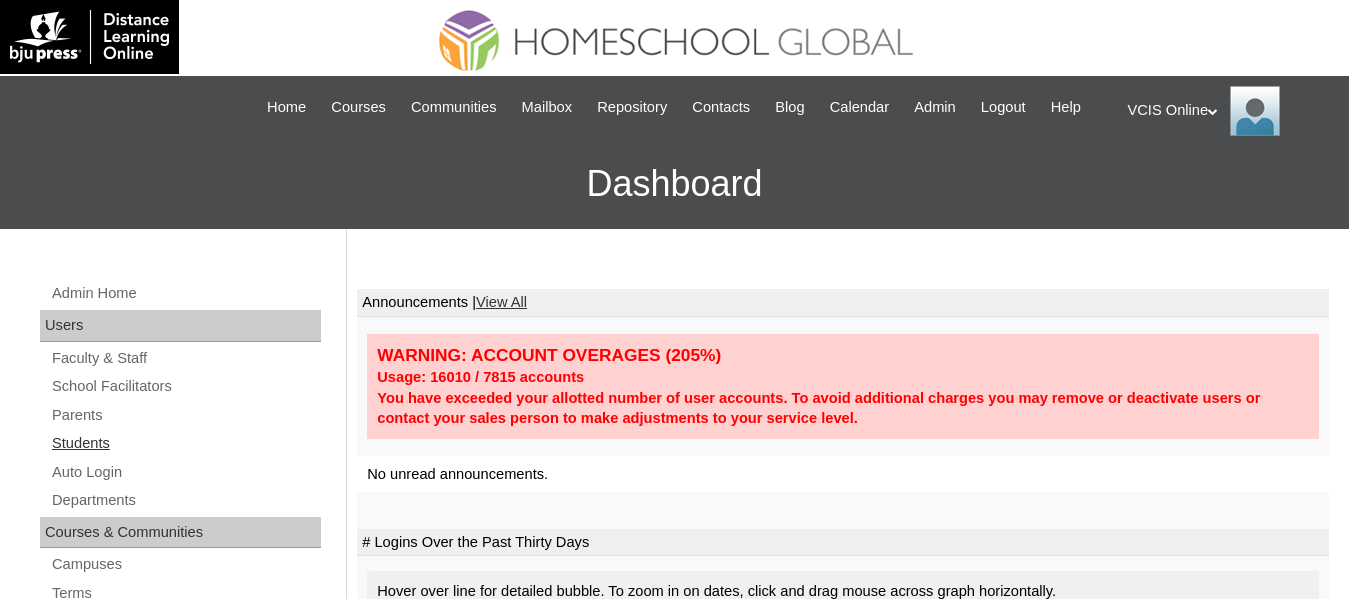 click on "Students" at bounding box center (185, 443) 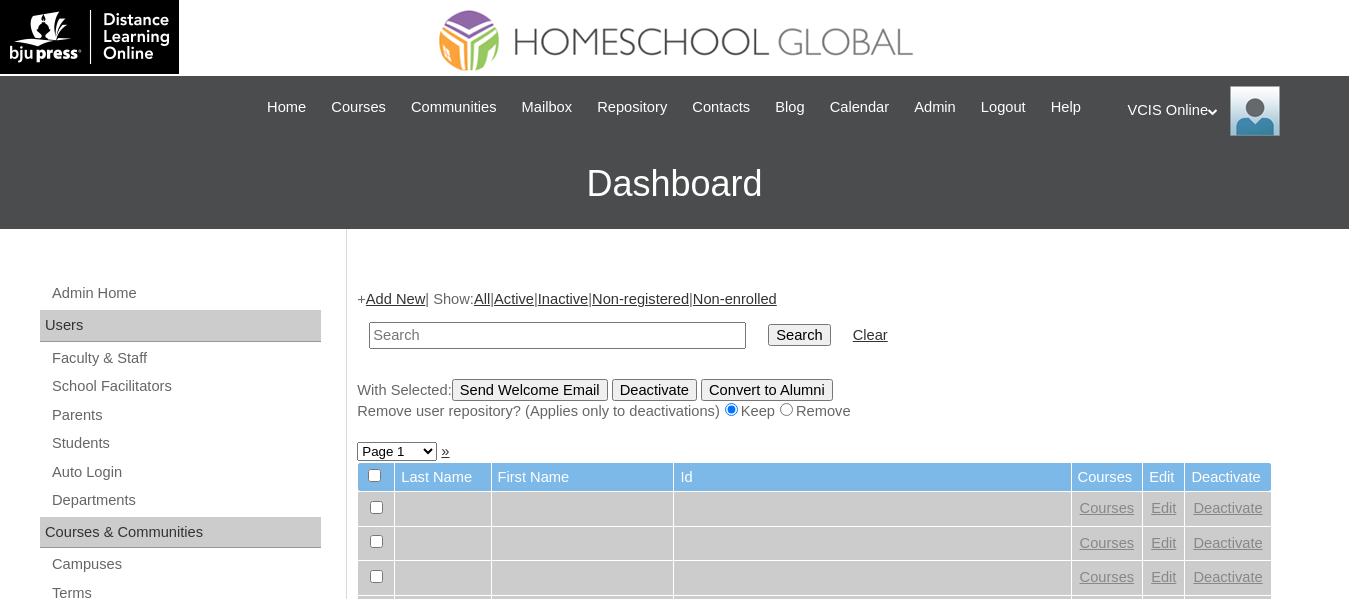scroll, scrollTop: 0, scrollLeft: 0, axis: both 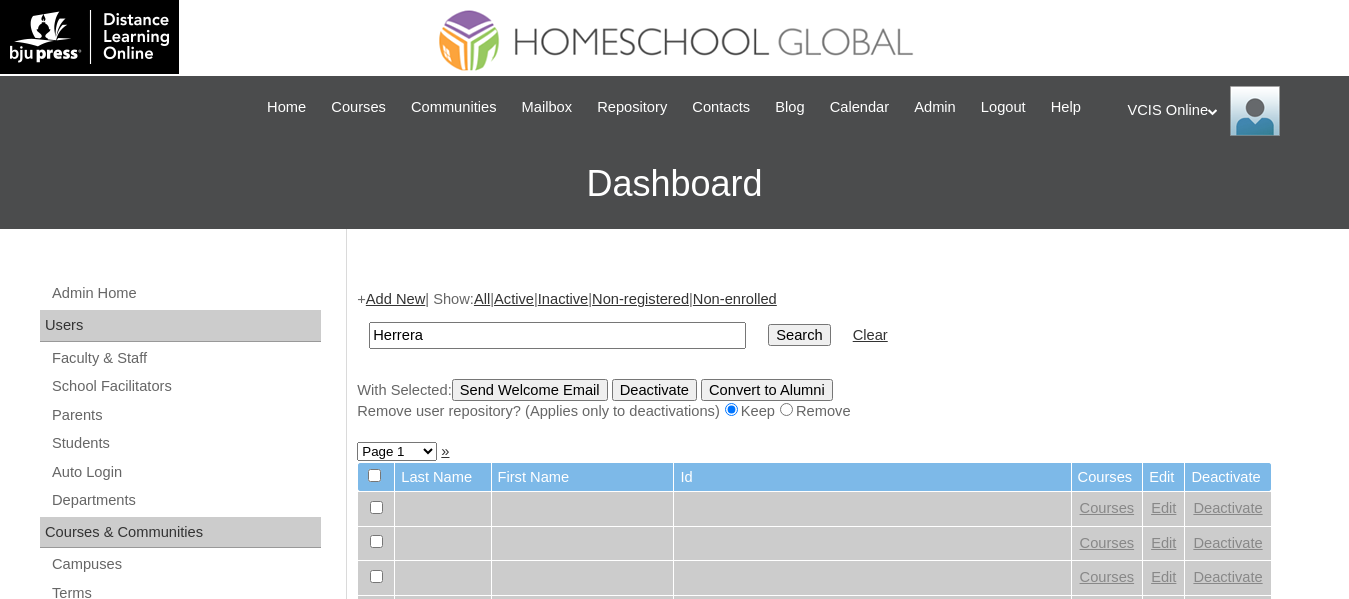 type on "Herrera" 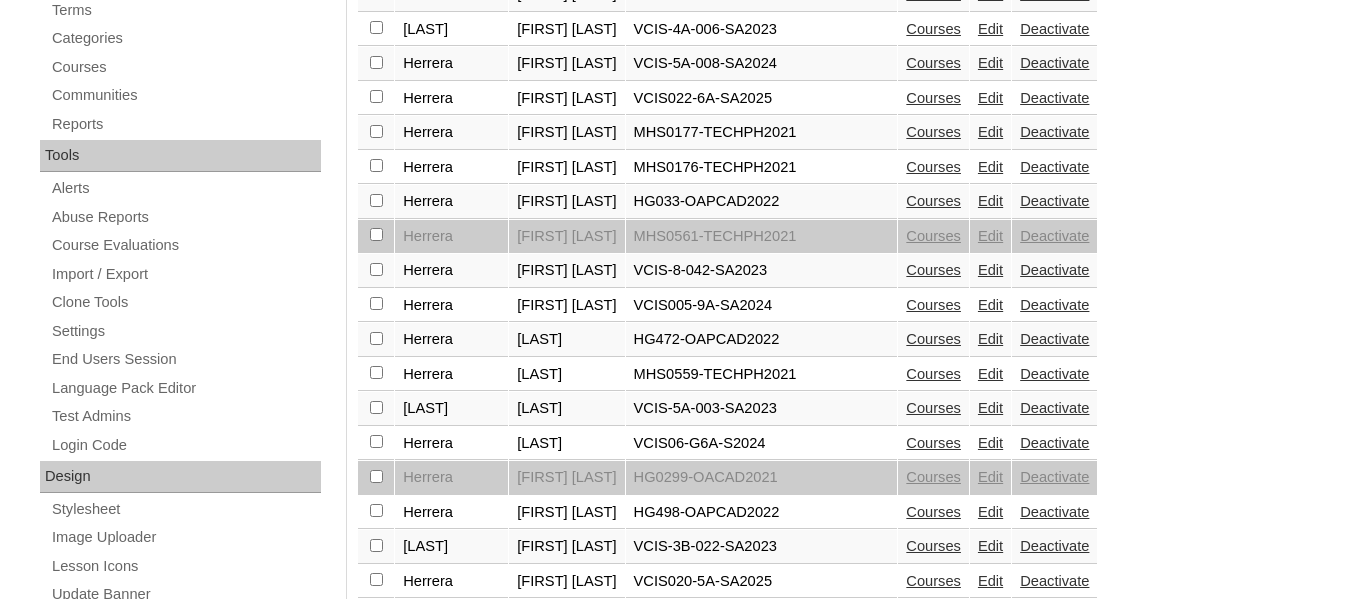 scroll, scrollTop: 584, scrollLeft: 0, axis: vertical 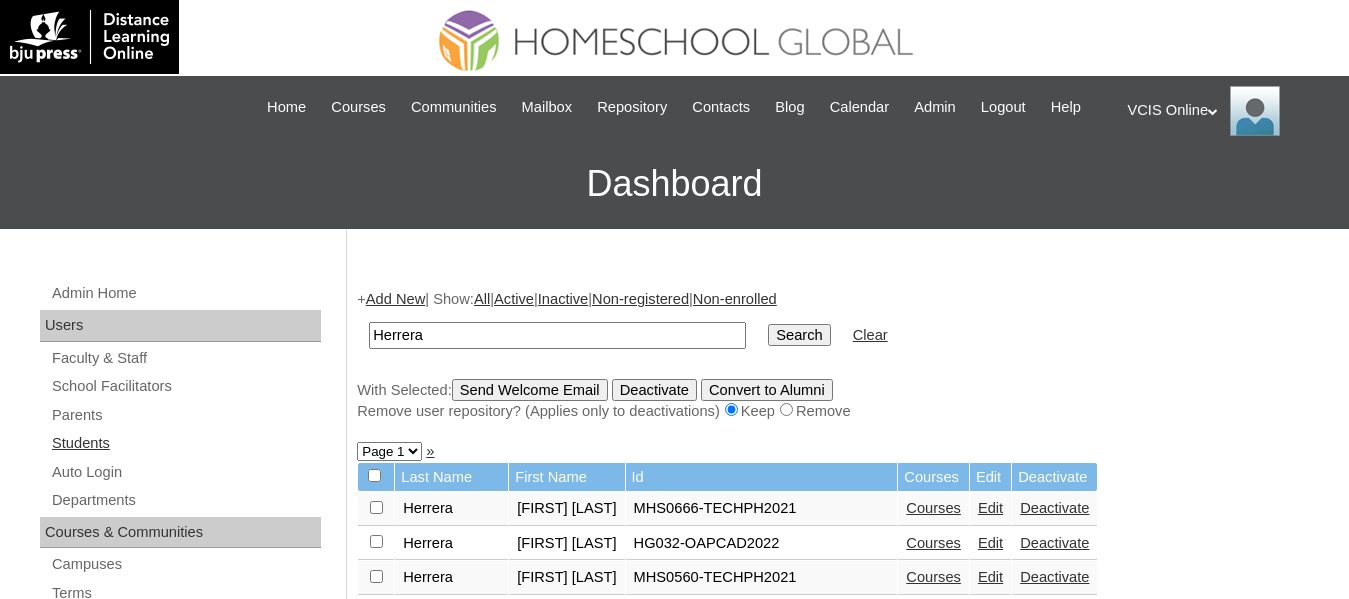 click on "Students" at bounding box center (185, 443) 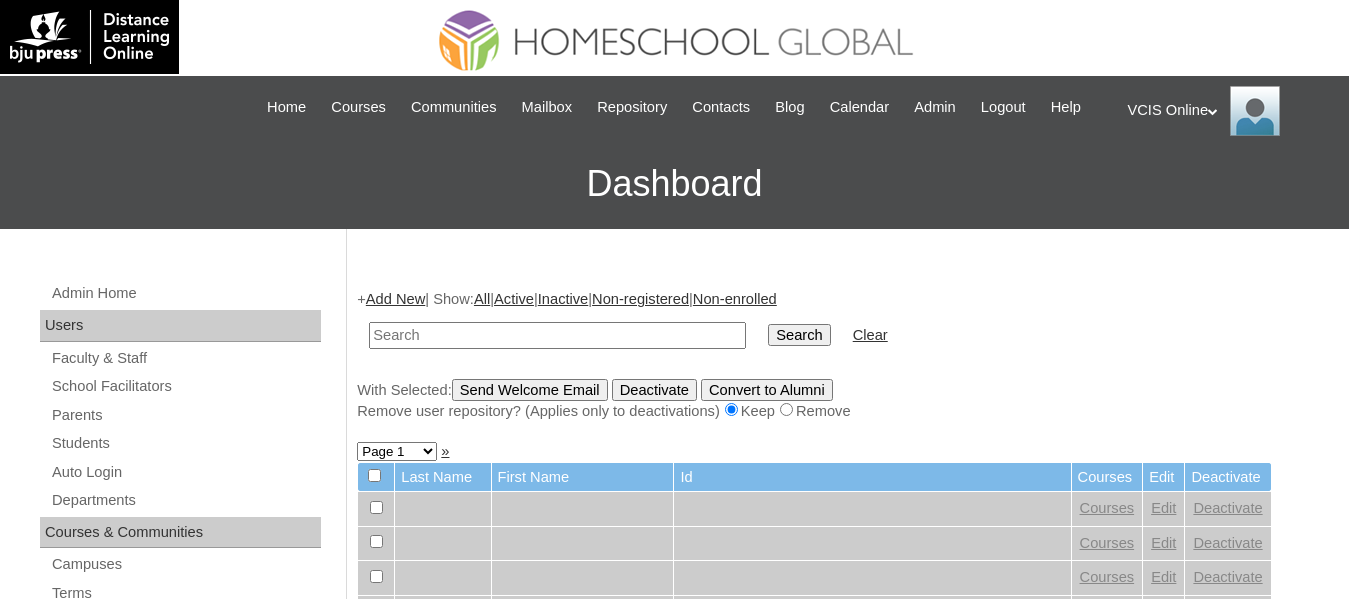 scroll, scrollTop: 0, scrollLeft: 0, axis: both 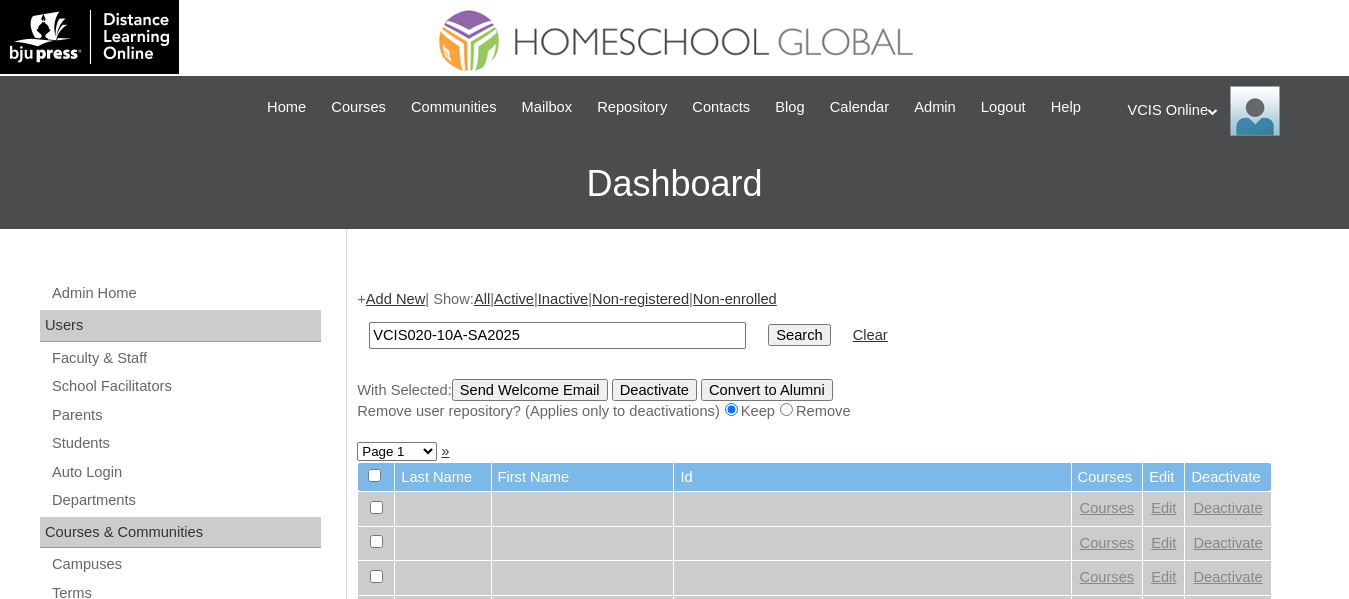 type on "VCIS020-10A-SA2025" 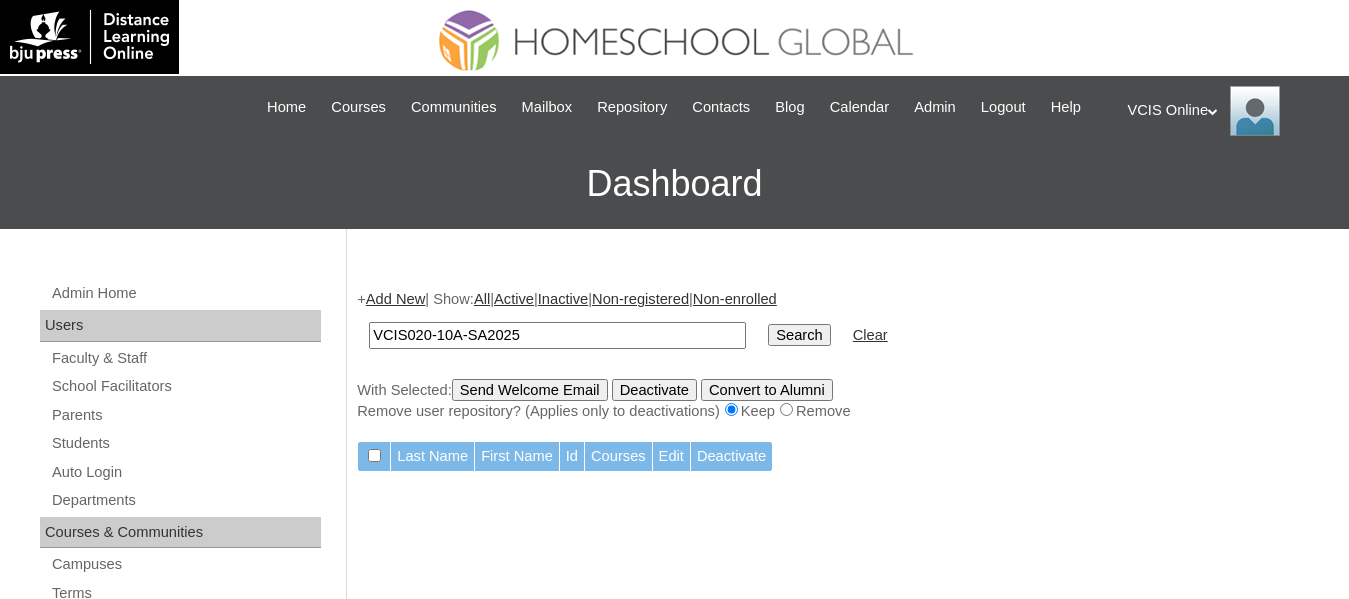 scroll, scrollTop: 0, scrollLeft: 0, axis: both 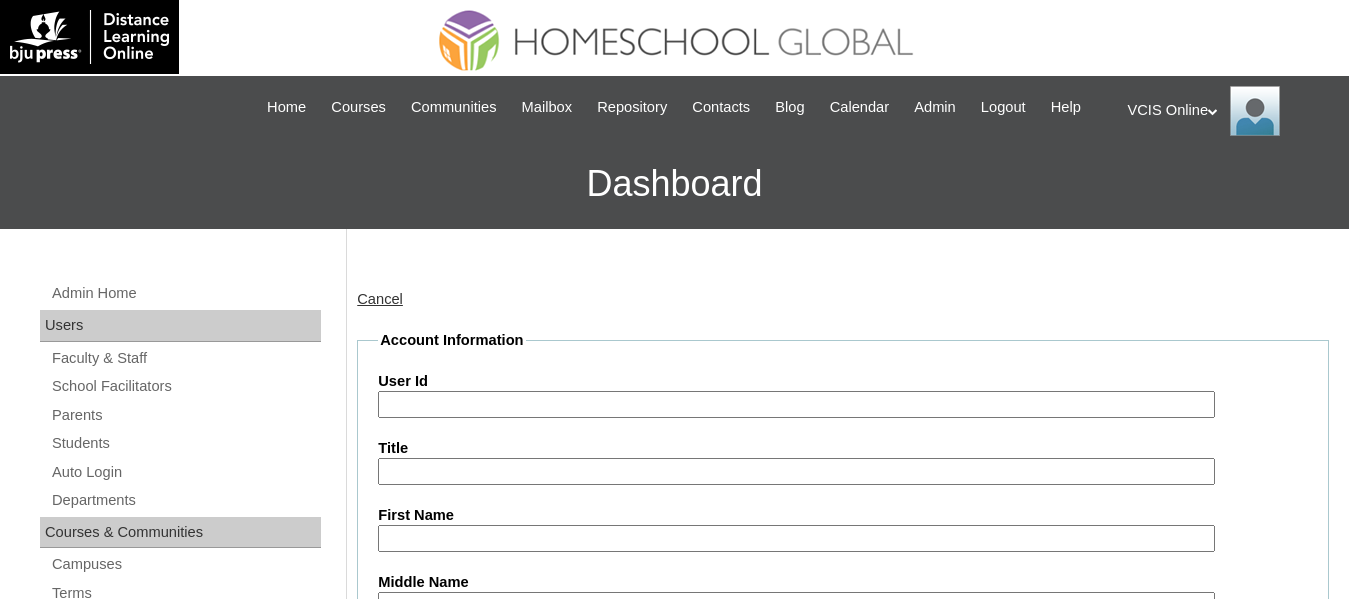 click on "User Id" at bounding box center (796, 404) 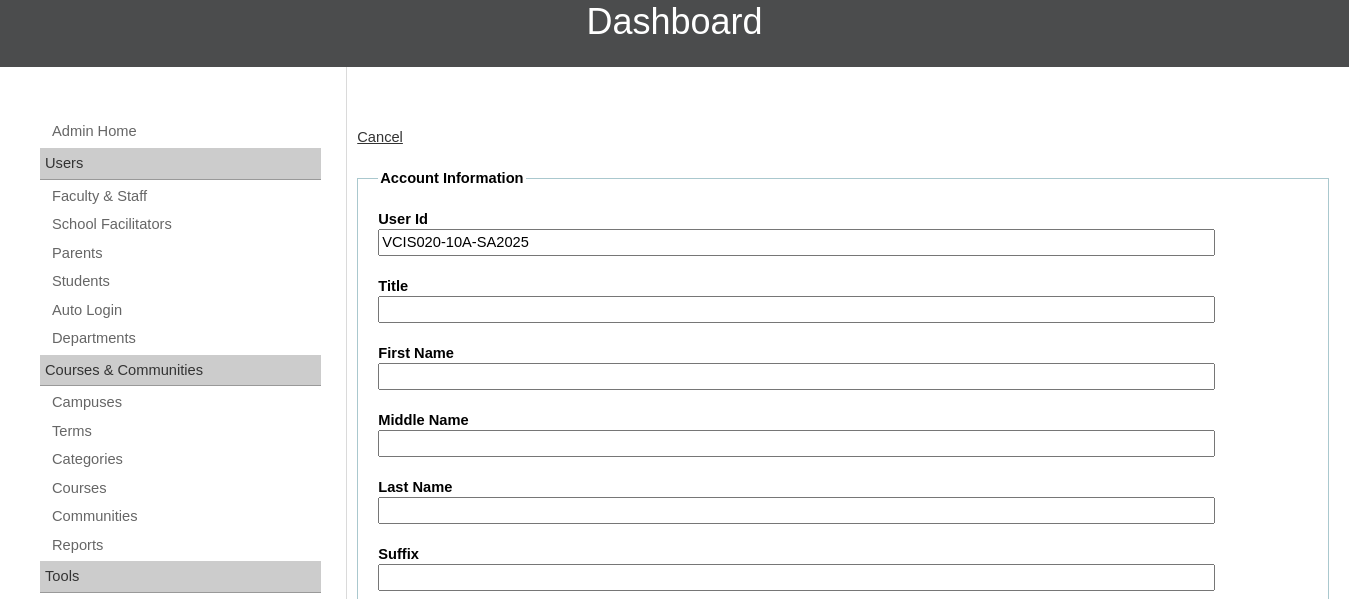 scroll, scrollTop: 166, scrollLeft: 0, axis: vertical 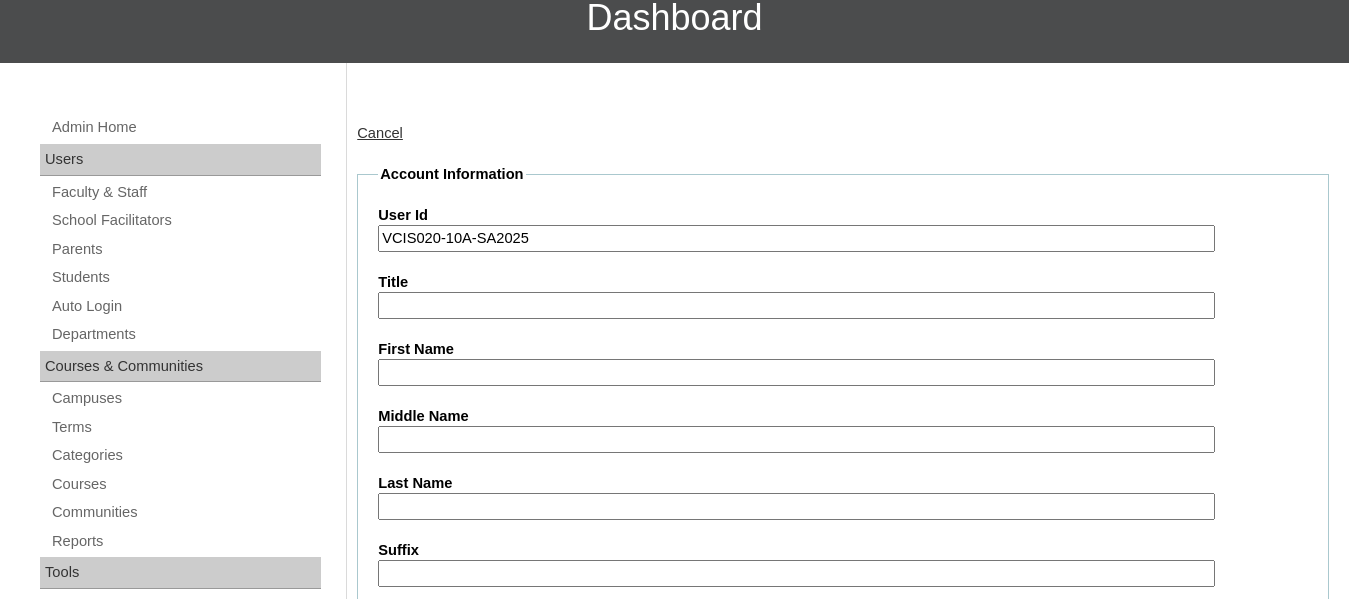 type on "VCIS020-10A-SA2025" 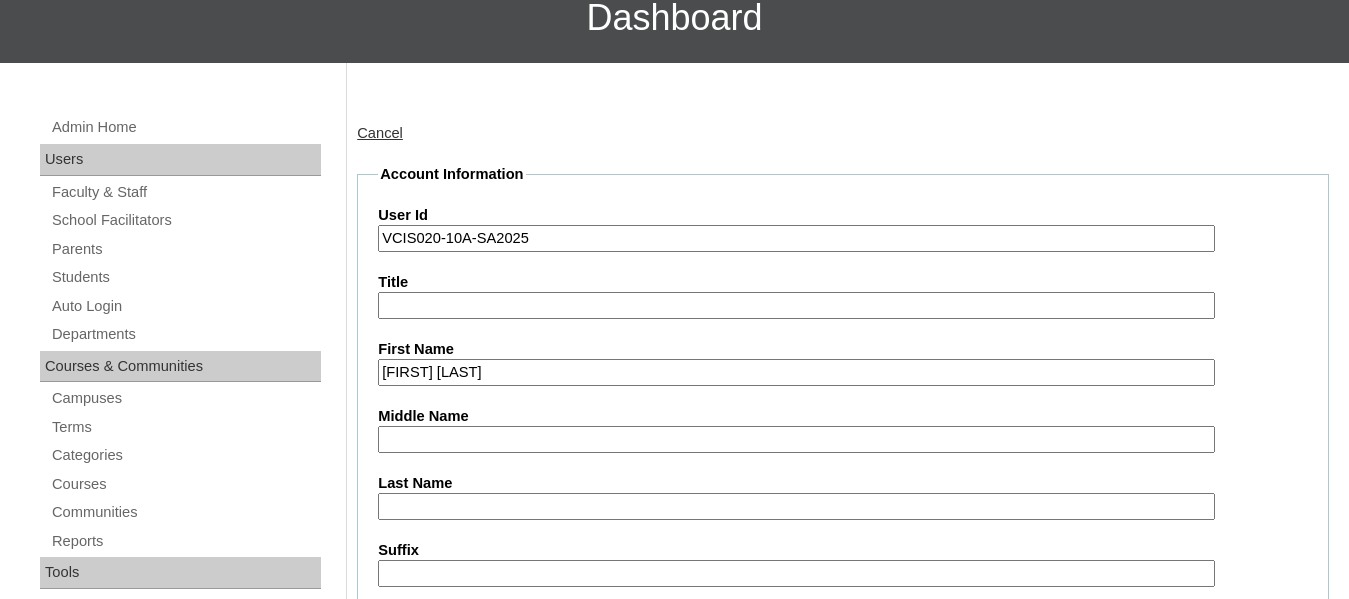 scroll, scrollTop: 235, scrollLeft: 0, axis: vertical 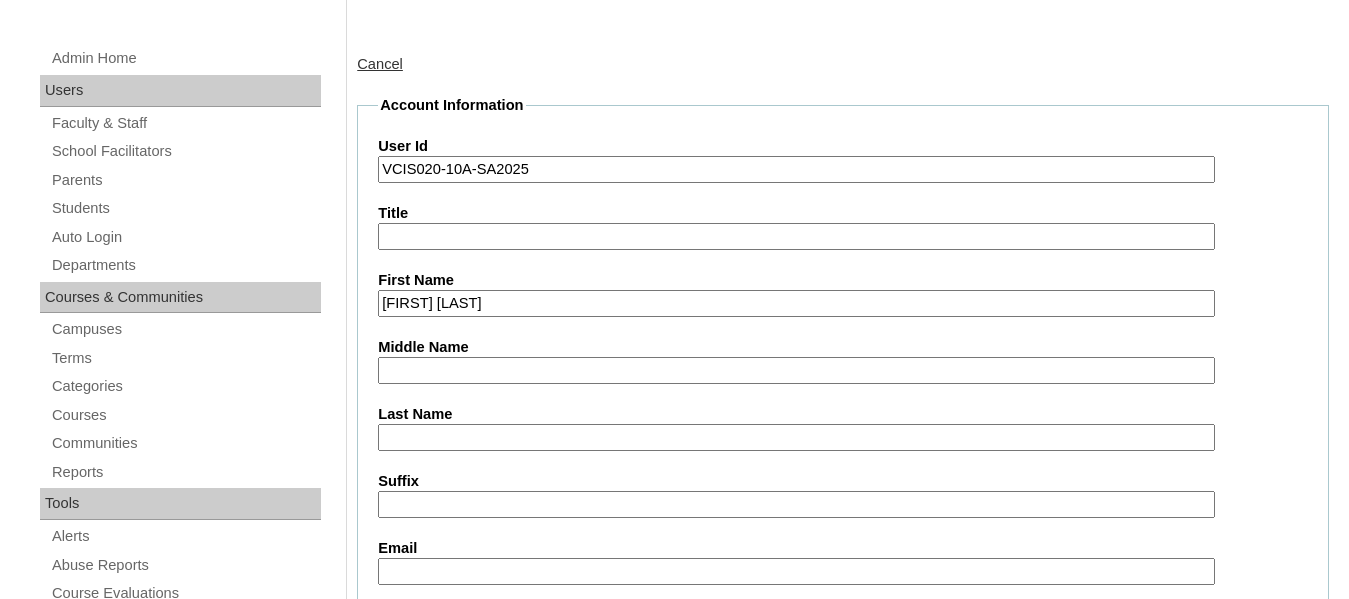 type on "Miles Gabriel" 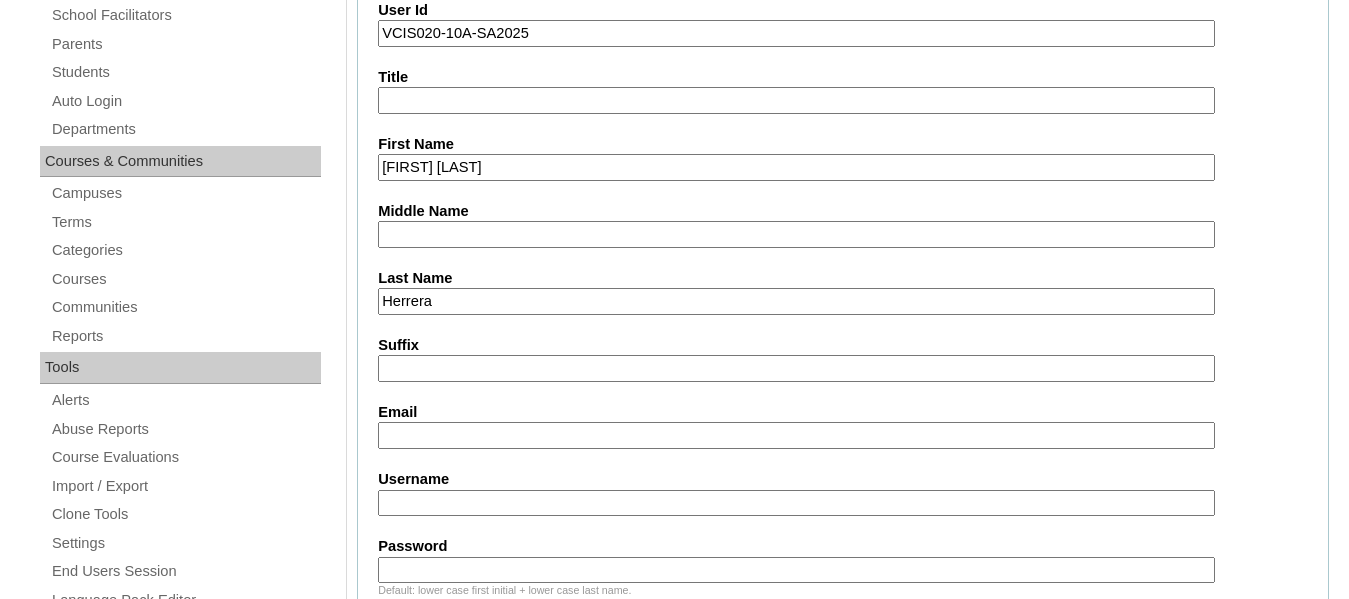scroll, scrollTop: 372, scrollLeft: 0, axis: vertical 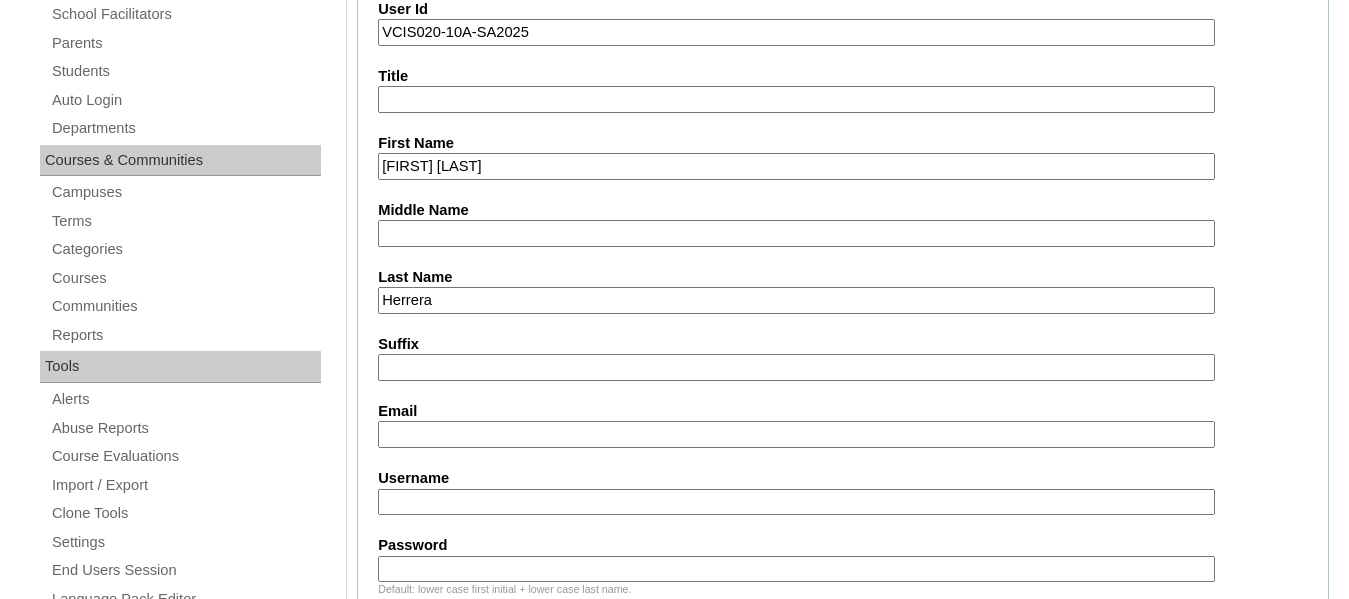 type on "Herrera" 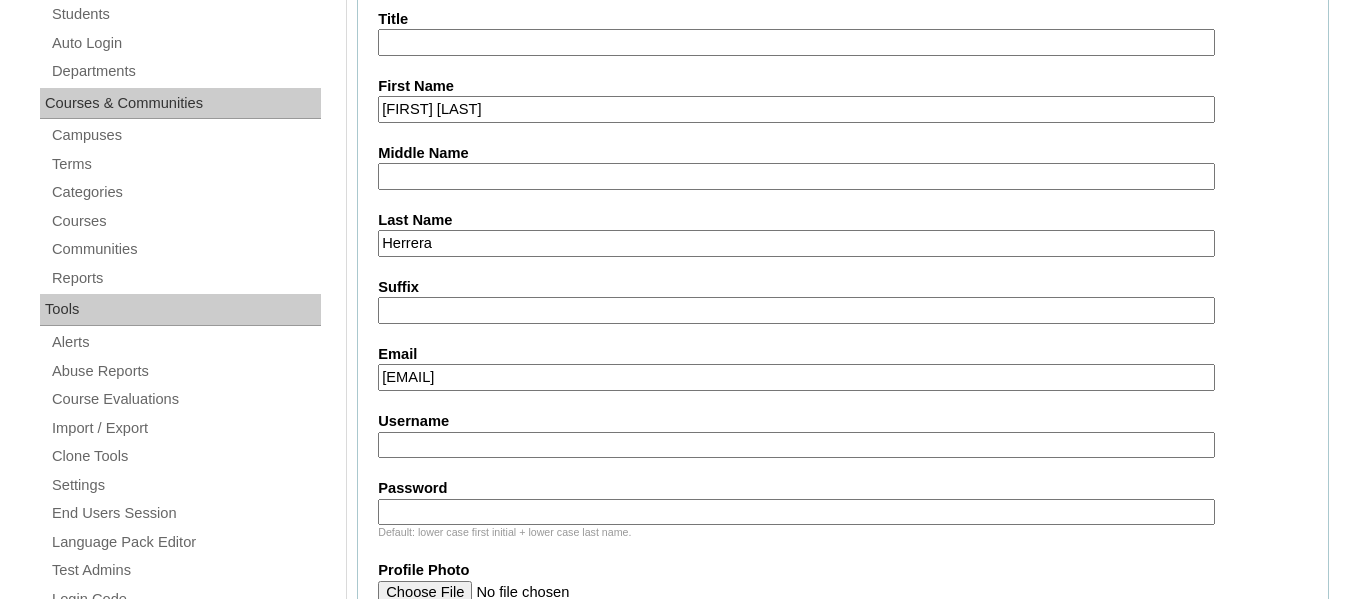 scroll, scrollTop: 431, scrollLeft: 0, axis: vertical 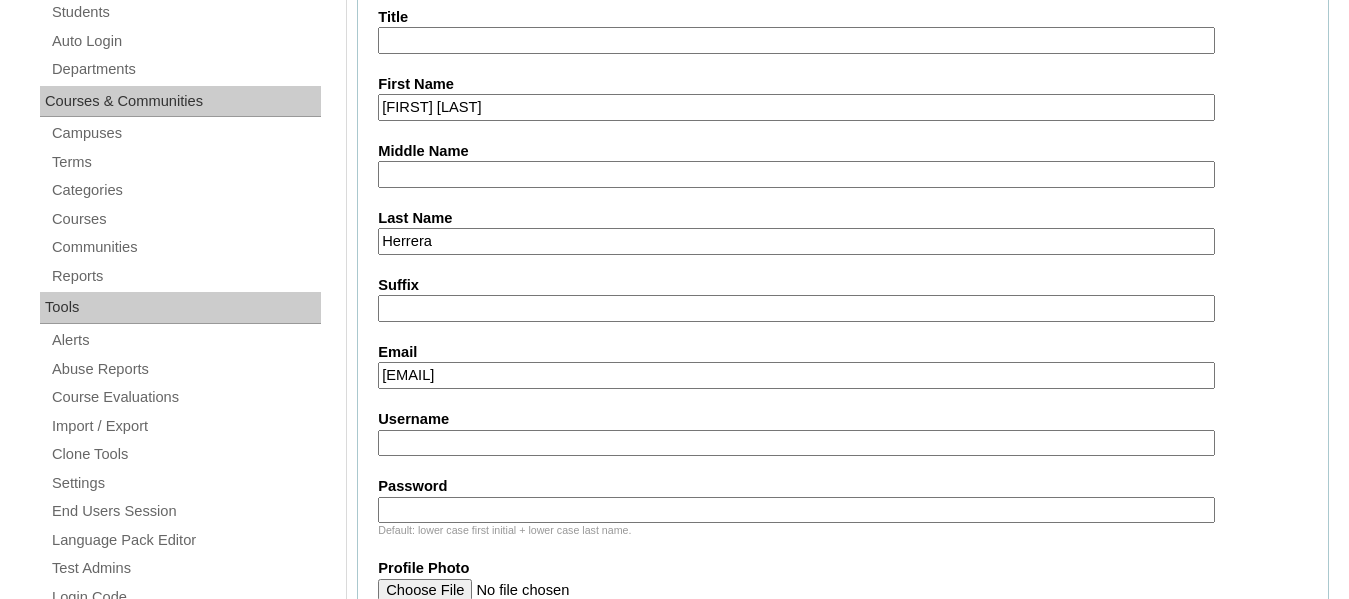type on "mgherrera.student@vcis.edu.ph" 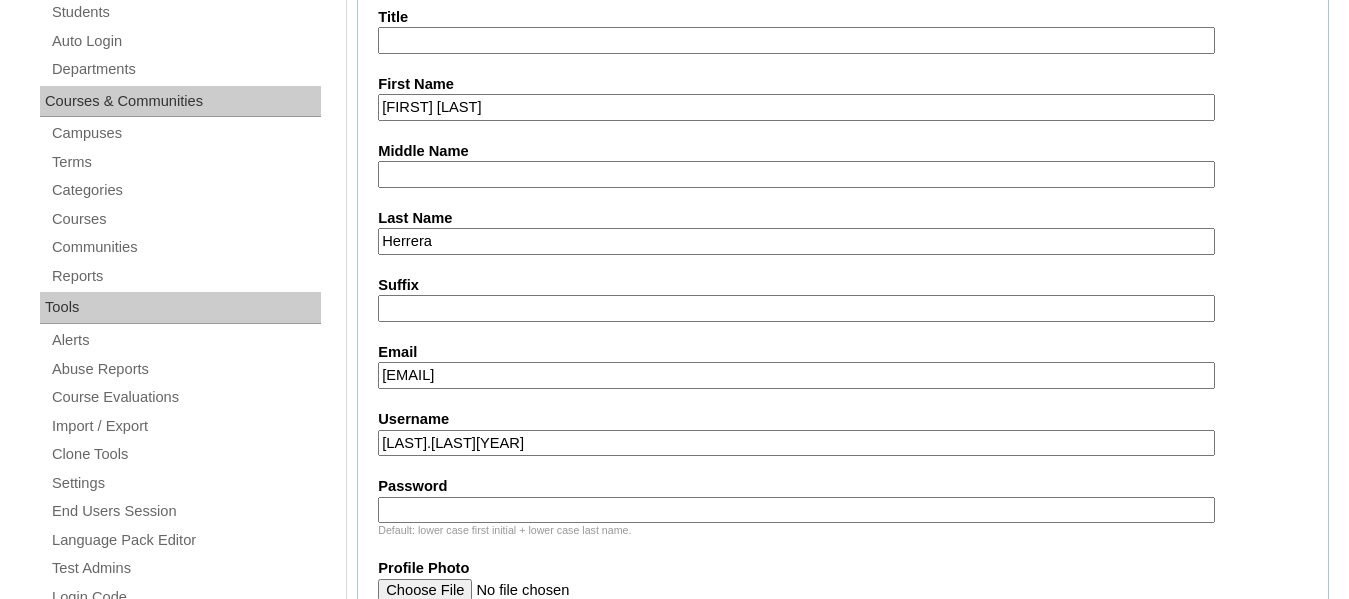 type on "milles.herrera2025" 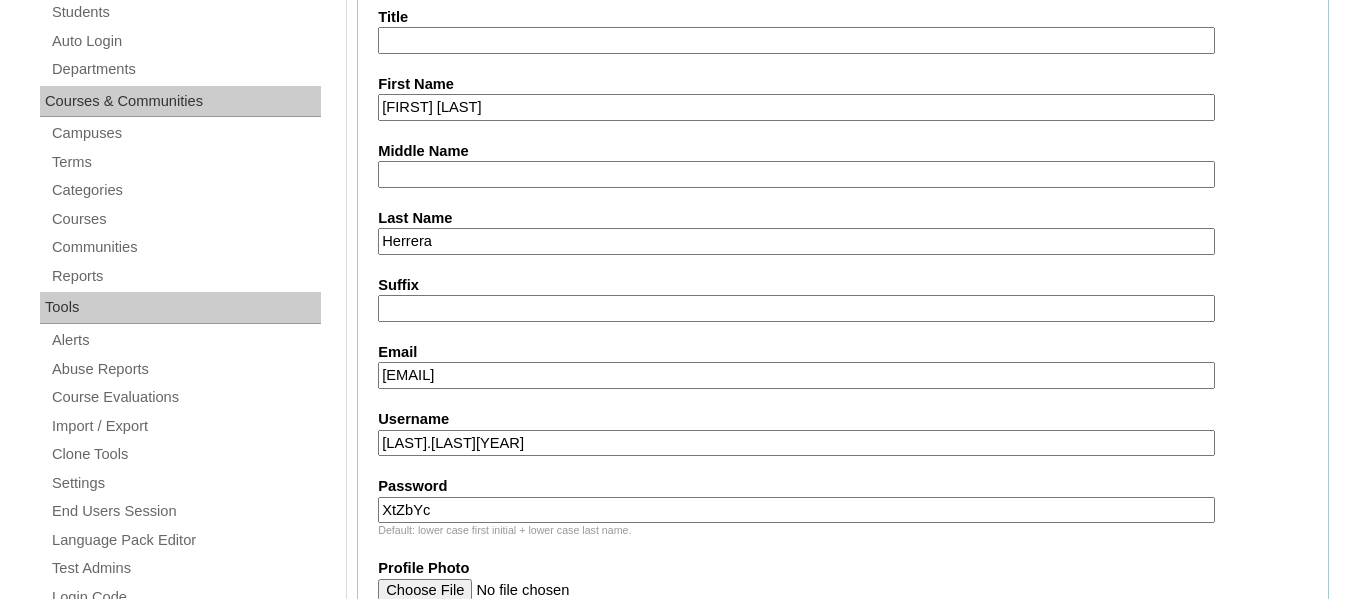 type on "XtZbYc" 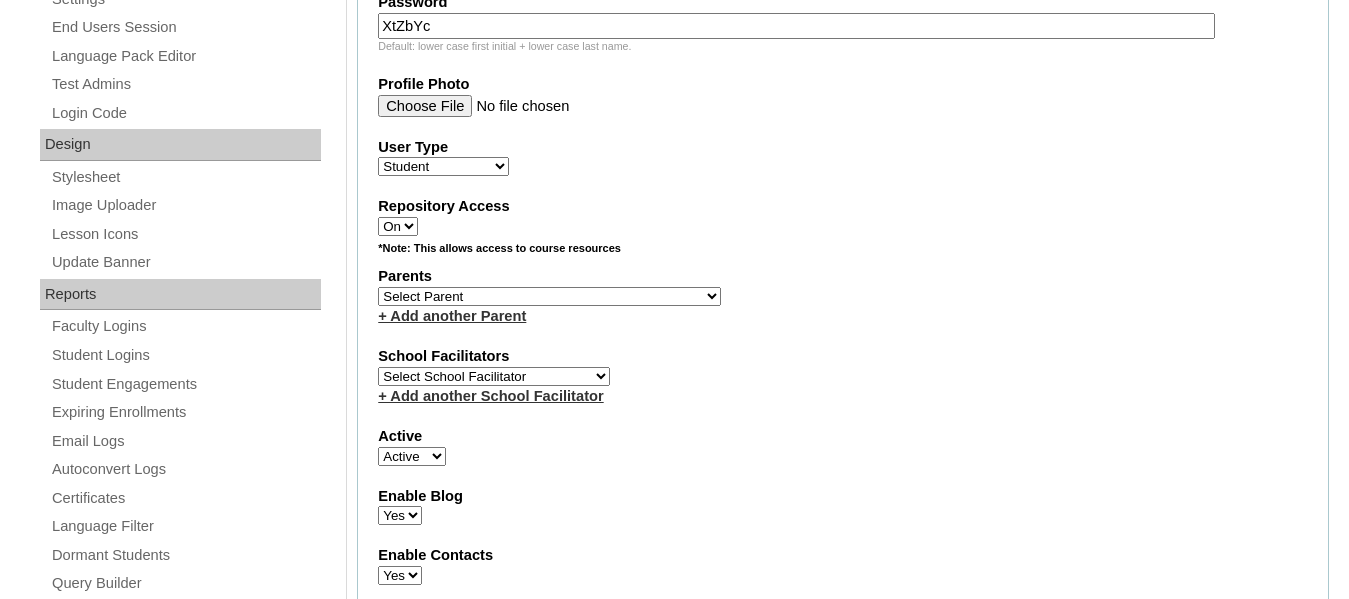 scroll, scrollTop: 923, scrollLeft: 0, axis: vertical 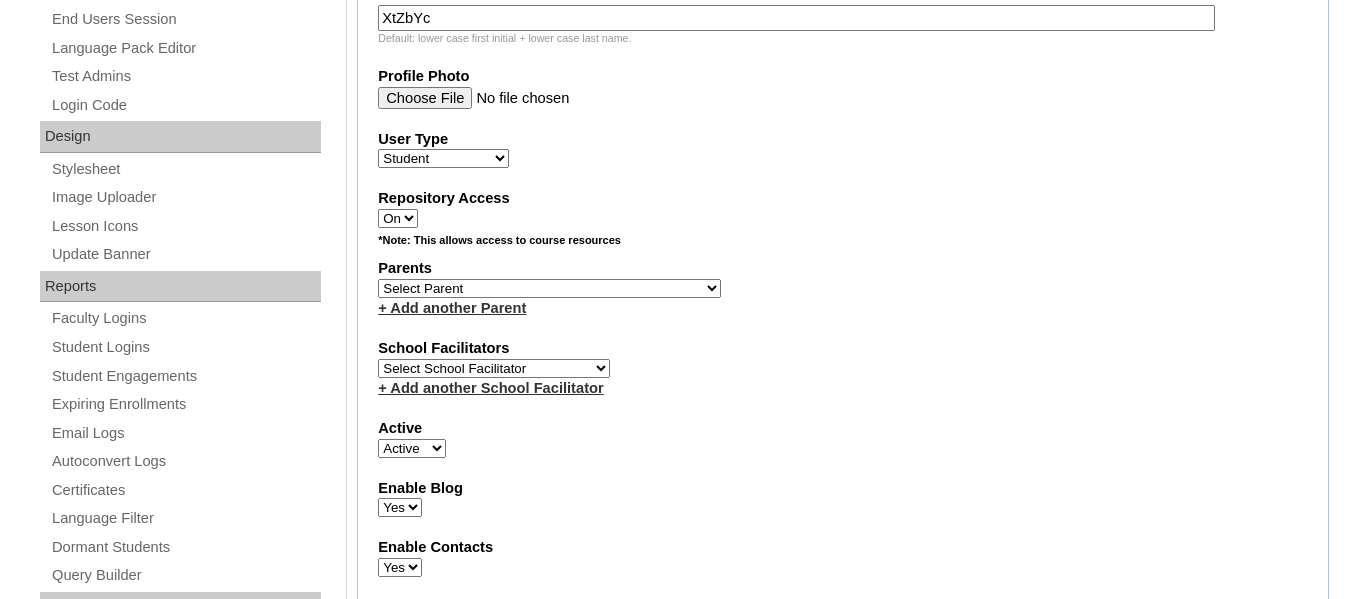 click on "Select Parent
,
,
,
,
,
,
,
,
,
,
,
,
,
,
,
,
,
,
,
,
,
,
,
,
,
,
,
,
,
,
,
,
,
,
,
,
,
,
,
, Earl
, Leona Mae
, Mark and Rem Facilitators Account
Abastillas, Ruby Anne
Adelantar, Christine
AGUILAR, PAULA BIANCA DE GUIA
AGUTO ABAD, MARIA KIMBERLY
Allego, (OLD) Jacqueline V.
Almodiente 2025, Rc
Apostol (2025), Ma. Angelique
Arabia, Joy Pauline
Arca, Marinela
ARINGAY, Rona
AUSTRIA	, GENIE (2023)
Bahtiyorovic Mahkamov, Umid
Bajarias 2025, Ma. Luz
Balay , Jennie Rose
Balingit 2025, Jennith
BALISBIS (2025), CHAREEN
Balubayan , Bleszl Grace
Banez, Mary Karmilita
Bayudan., Charo
Benitez, Maria Christina
Boosten, April Aro
Braga, Pilita Castro
Braga (new), Pilita
Briones, Keziah
Buncio, Sophia Ellen
Caalim, Kathleen Grace
Calangian (2025), Dexter
Cani (2025), Michelle Anne
Canlas, Maria Criselda" at bounding box center (549, 288) 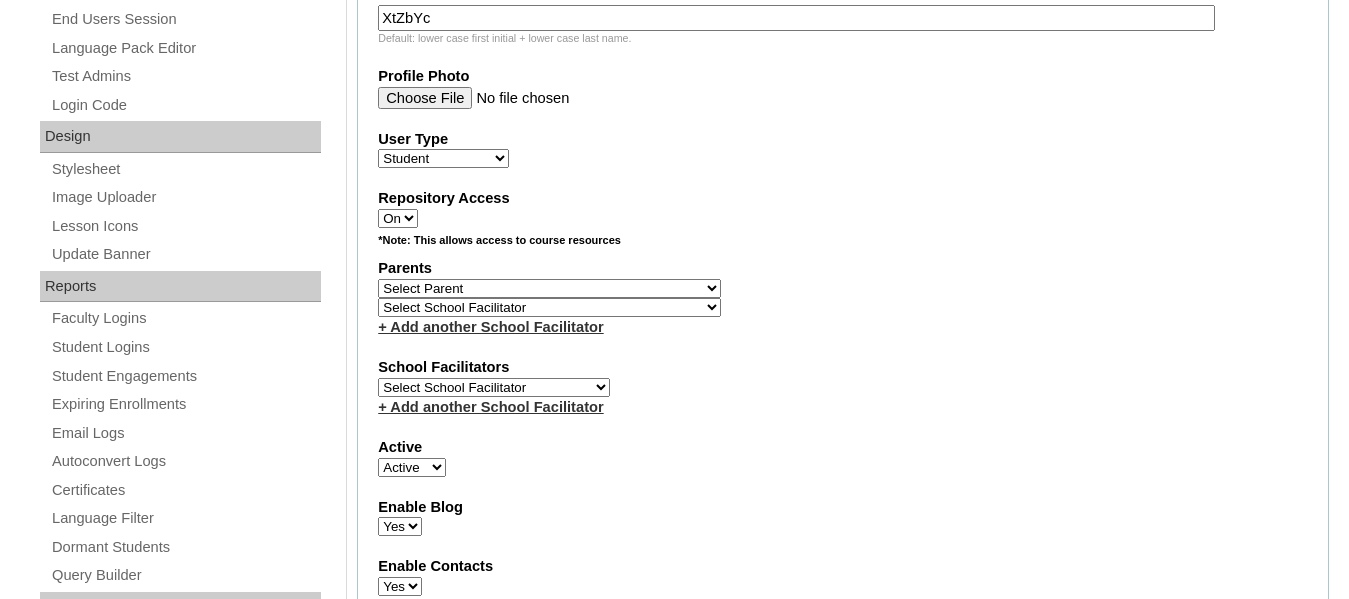 click on "Select Parent
,
,
,
,
,
,
,
,
,
,
,
,
,
,
,
,
,
,
,
,
,
,
,
,
,
,
,
,
,
,
,
,
,
,
,
,
,
,
,
, Earl
, Leona Mae
, Mark and Rem Facilitators Account
Abastillas, Ruby Anne
Adelantar, Christine
AGUILAR, PAULA BIANCA DE GUIA
AGUTO ABAD, MARIA KIMBERLY
Allego, (OLD) Jacqueline V.
Almodiente 2025, Rc
Apostol (2025), Ma. Angelique
Arabia, Joy Pauline
Arca, Marinela
ARINGAY, Rona
AUSTRIA	, GENIE (2023)
Bahtiyorovic Mahkamov, Umid
Bajarias 2025, Ma. Luz
Balay , Jennie Rose
Balingit 2025, Jennith
BALISBIS (2025), CHAREEN
Balubayan , Bleszl Grace
Banez, Mary Karmilita
Bayudan., Charo
Benitez, Maria Christina
Boosten, April Aro
Braga, Pilita Castro
Braga (new), Pilita
Briones, Keziah
Buncio, Sophia Ellen
Caalim, Kathleen Grace
Calangian (2025), Dexter
Cani (2025), Michelle Anne
Canlas, Maria Criselda" at bounding box center (549, 288) 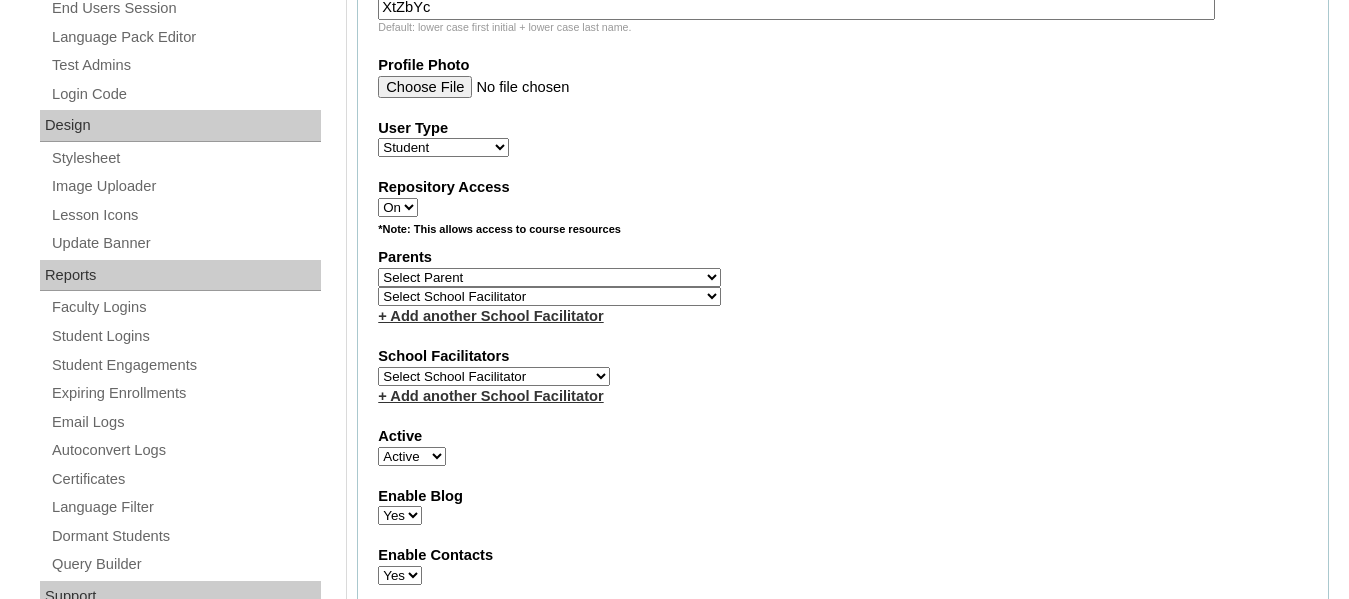 scroll, scrollTop: 938, scrollLeft: 0, axis: vertical 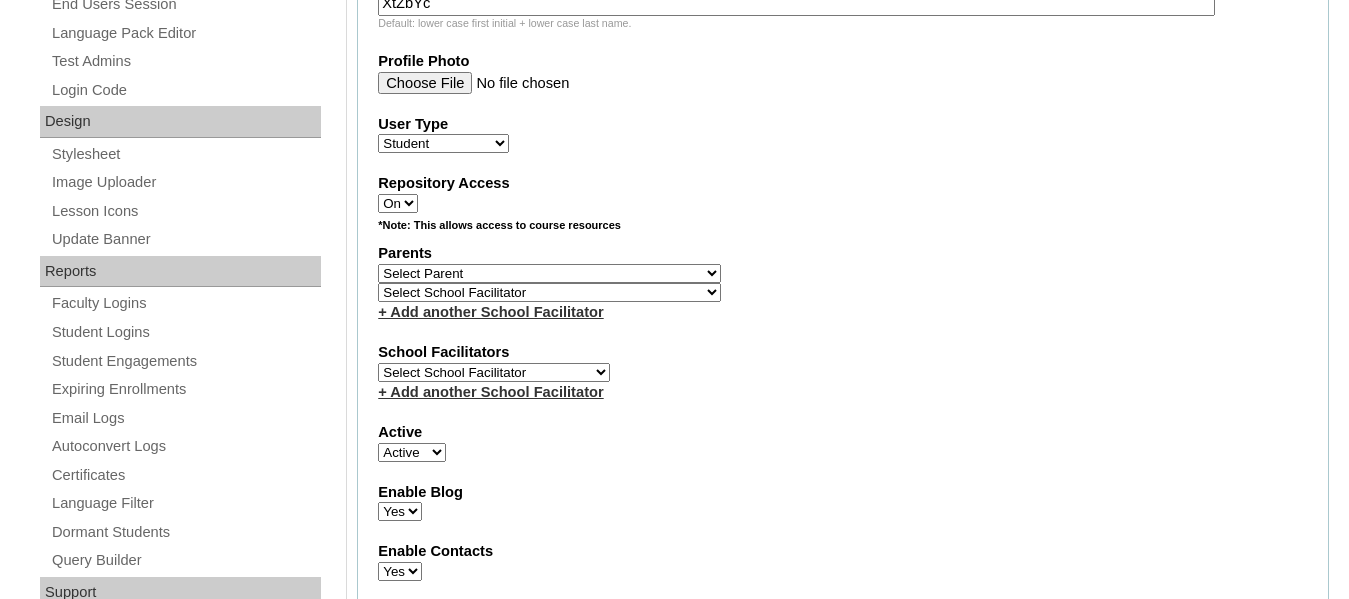click on "Select School Facilitator
Norman Añain
Ruffa Abadijas
Mary Abella
Gloryfe Abion
Ariel Micah Albuero
Ariel Albuero OLD
KC Arciaga
Denise Ayado
Ruth Maye Bacani
May Bautista
Zaida Belbar
Daniella Benitez
Marielle Bermas
Jamie Ann Bleza
Mark Christian Braganza
Anj Brequillo
Melody Broqueza
Ruth Catherine Caña
Kit Cachuela
Jethro Francis Cagas
Camille Canlas
Mescel Capoquian
Mitchelle Carlos
Rose Castillo
Paula Mae Catalan
Jeremy Ann Catunao
Charlene Mae Chiong
Cla Chua
Cyrene Chua
Joshua Cobilla
Clarissa Joy Colimbino
Alvin Cruz
Ma. Katrina Helena Dabu
Krizle Fidelis De Vera
Henrick Jess Del Mundo
Precious Haziel Del Rosario
Reyna Lou Dela Pasion
Ritchel Densing
Alex Diaz
Alexandra Diaz
Alexandra Diaz
Patricia Diomampo-Co
Therese Margaurite Domingo
dontuse dontuse
Charrise Encina
VCIS TEACHER ENGLISH 5678
Chiaralyn Escamillas
Princess  Farrales
Kaye Felipe
Lery Garcia
Carmina Generalao
Racel Gonzales" at bounding box center (494, 372) 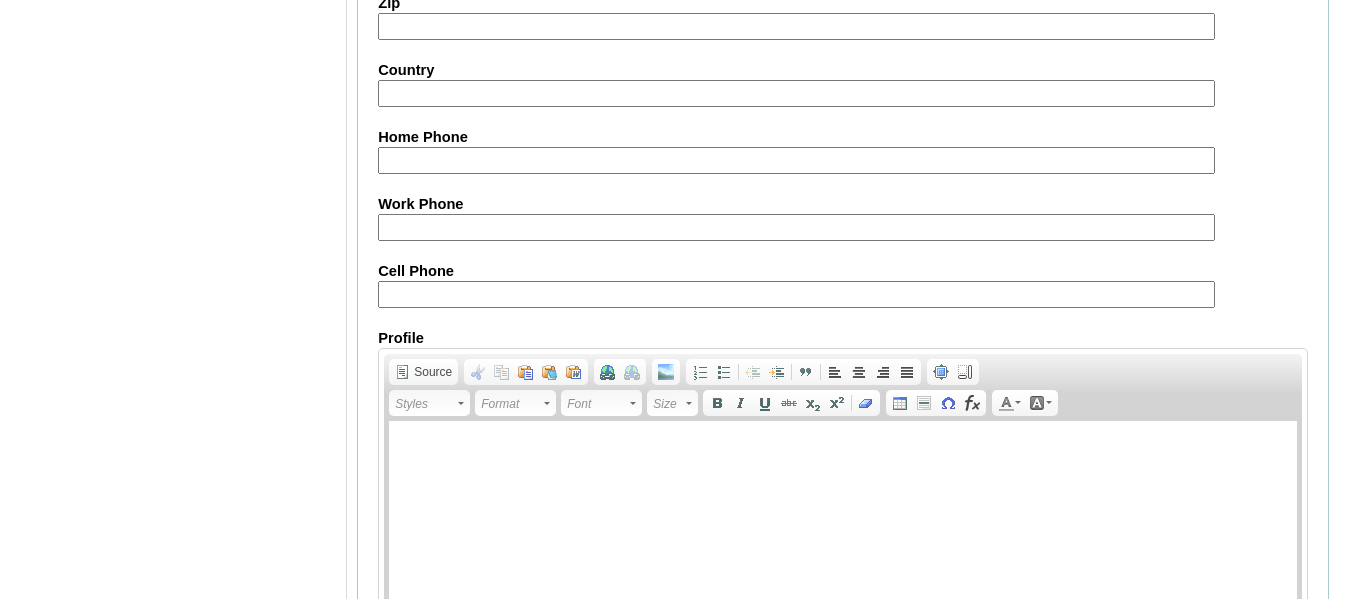 scroll, scrollTop: 2486, scrollLeft: 0, axis: vertical 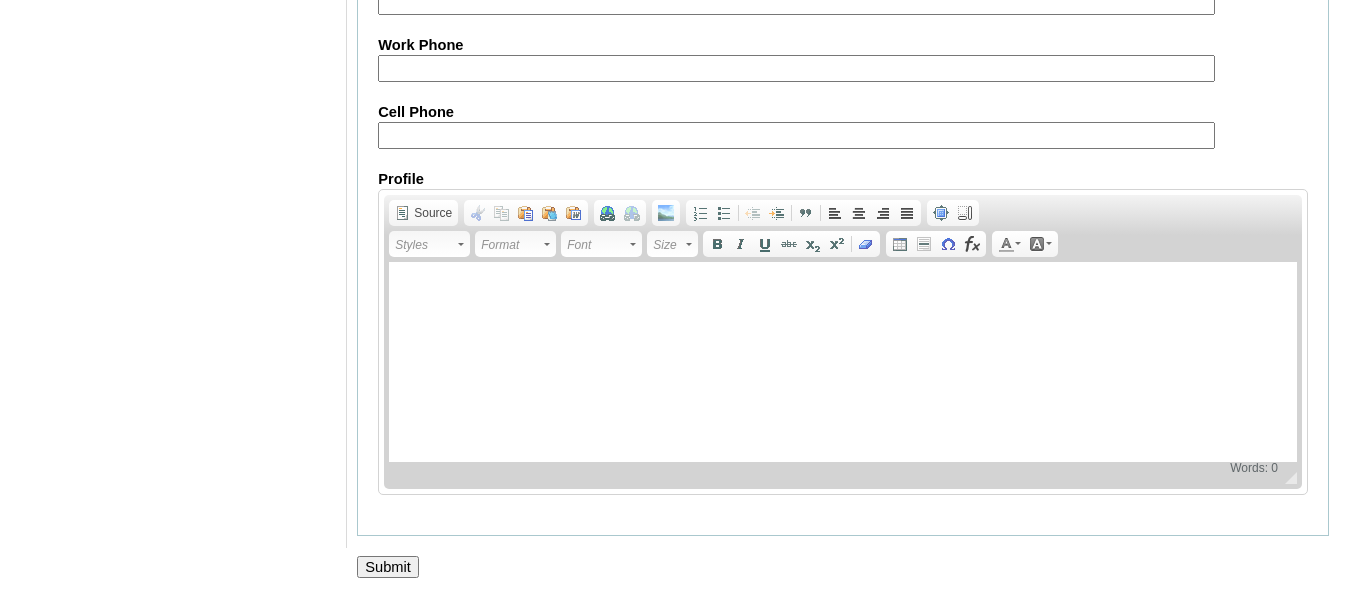 click on "Submit" at bounding box center [388, 567] 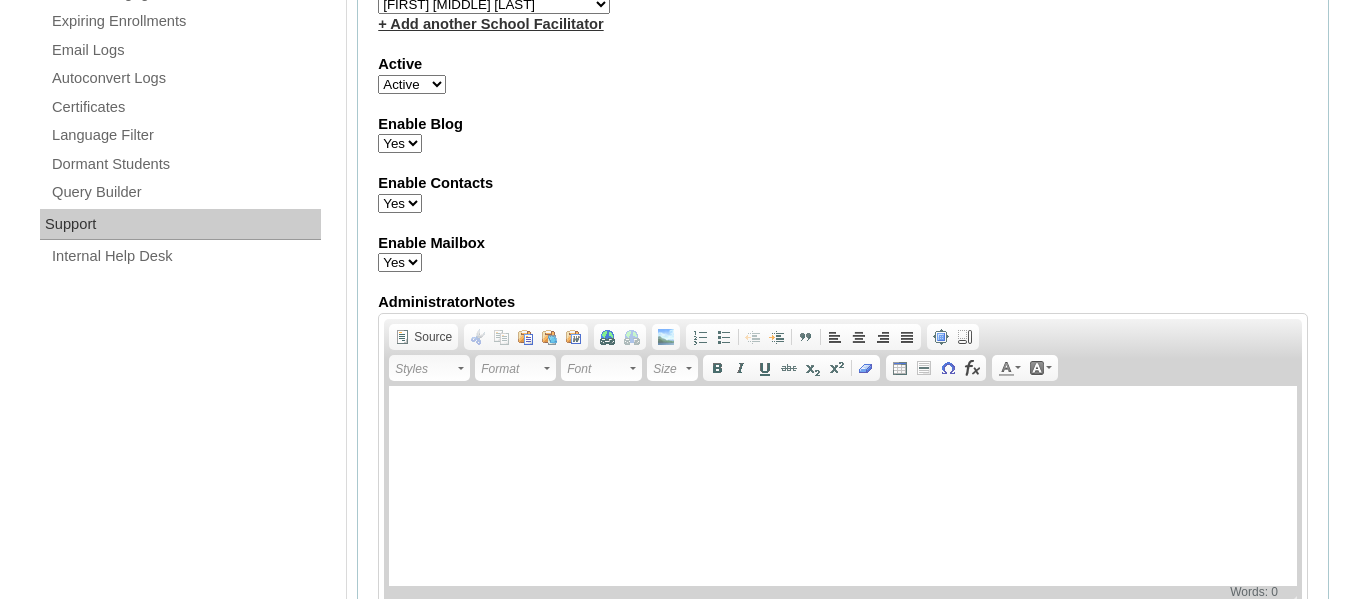 scroll, scrollTop: 1187, scrollLeft: 0, axis: vertical 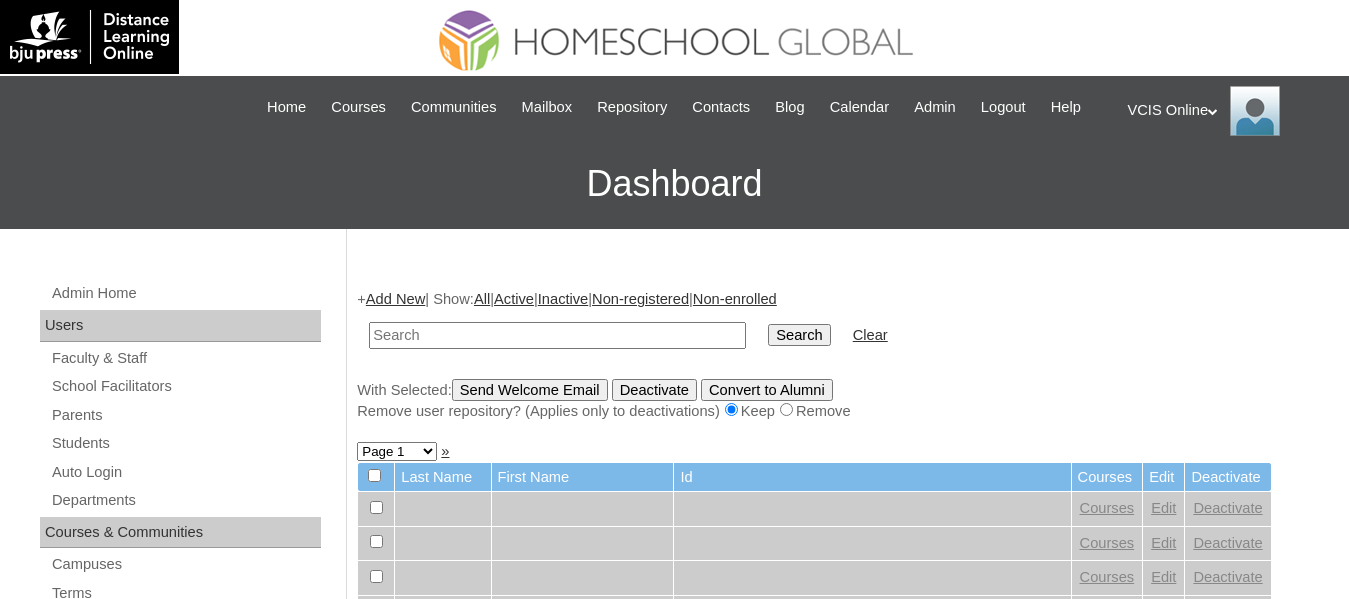 click at bounding box center [557, 335] 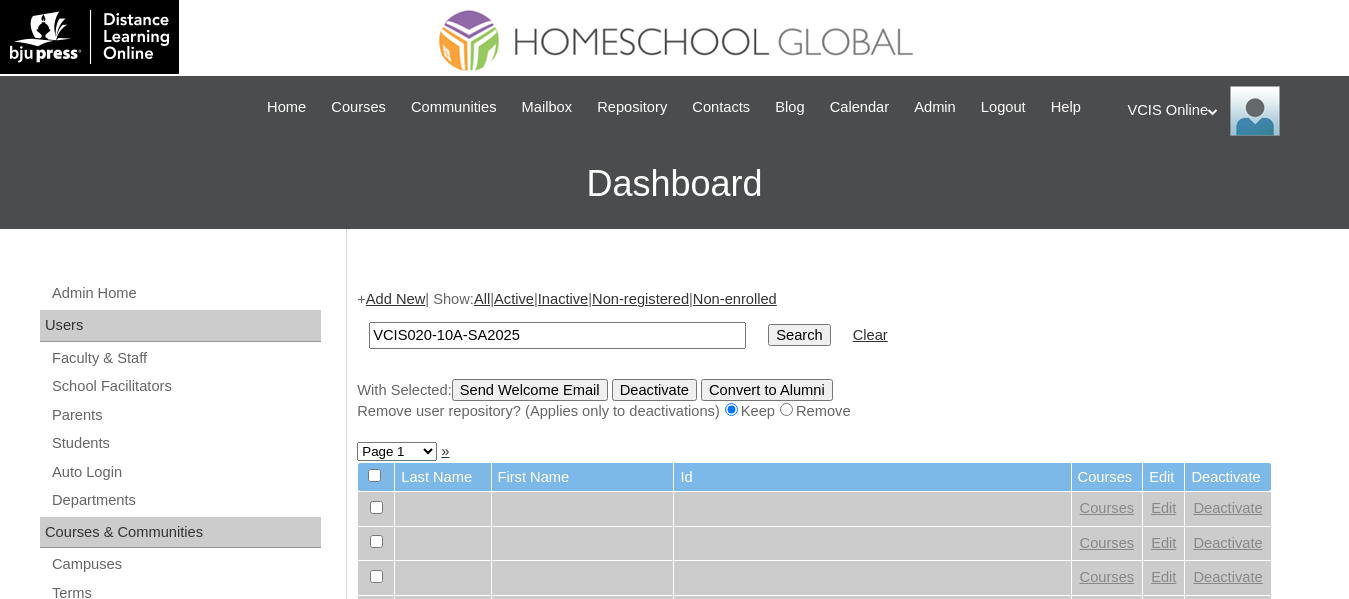 type on "VCIS020-10A-SA2025" 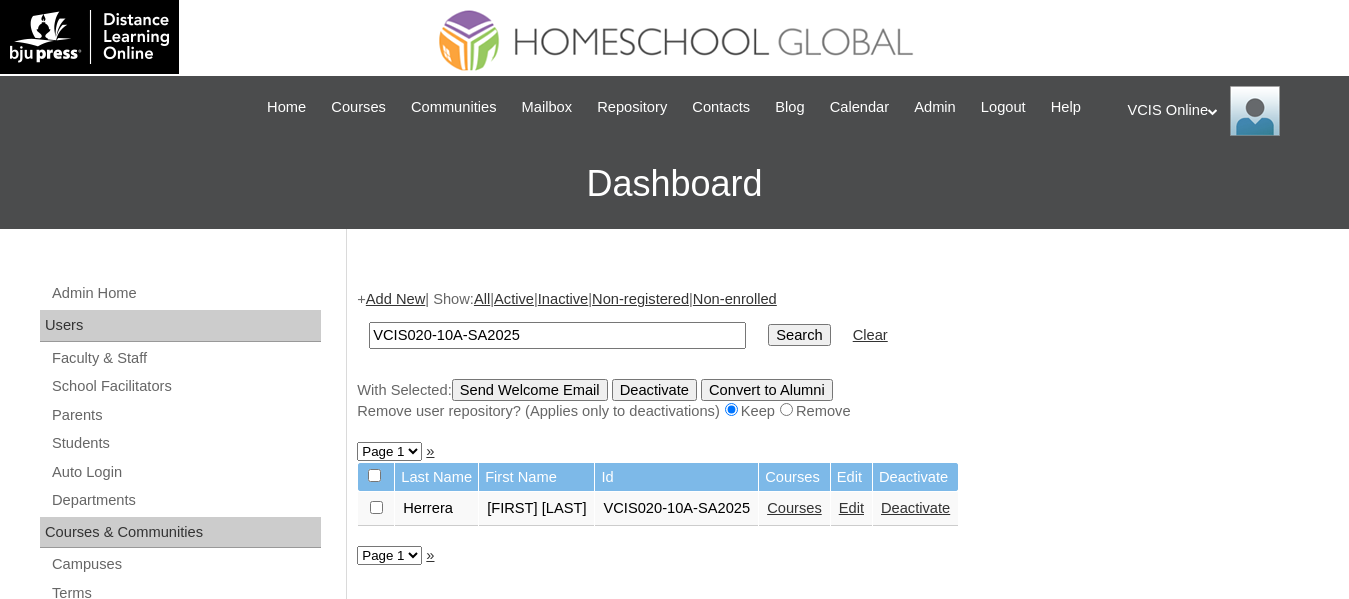 scroll, scrollTop: 0, scrollLeft: 0, axis: both 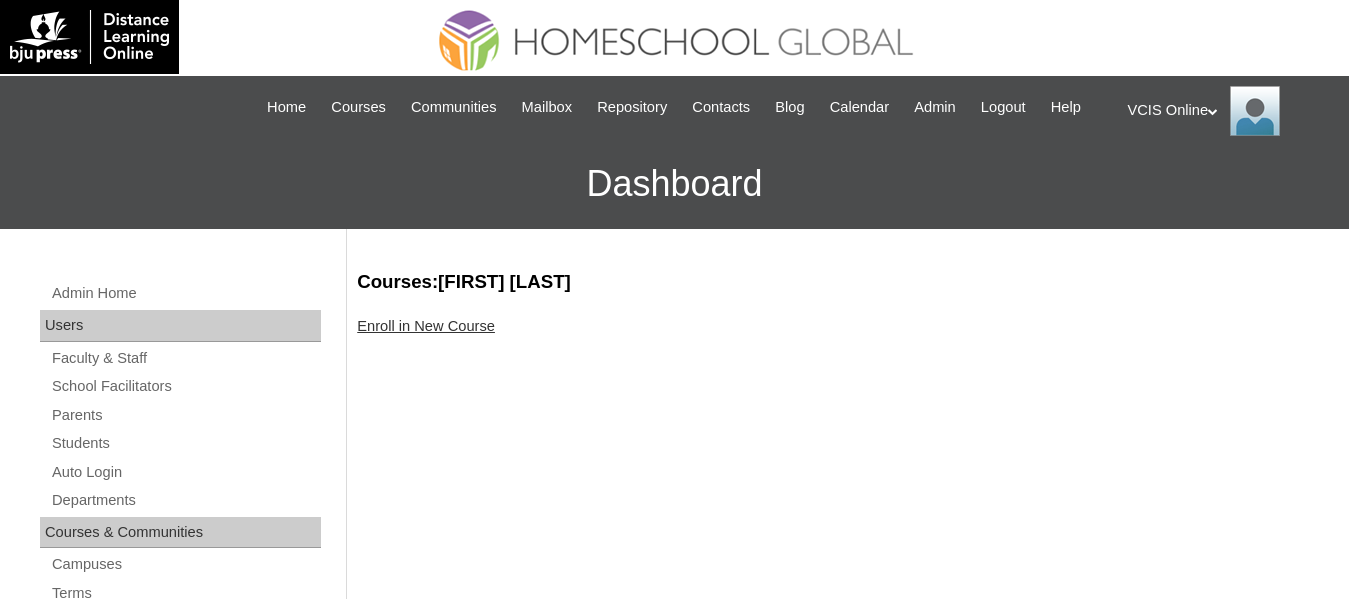 click on "Enroll in New Course" at bounding box center (426, 326) 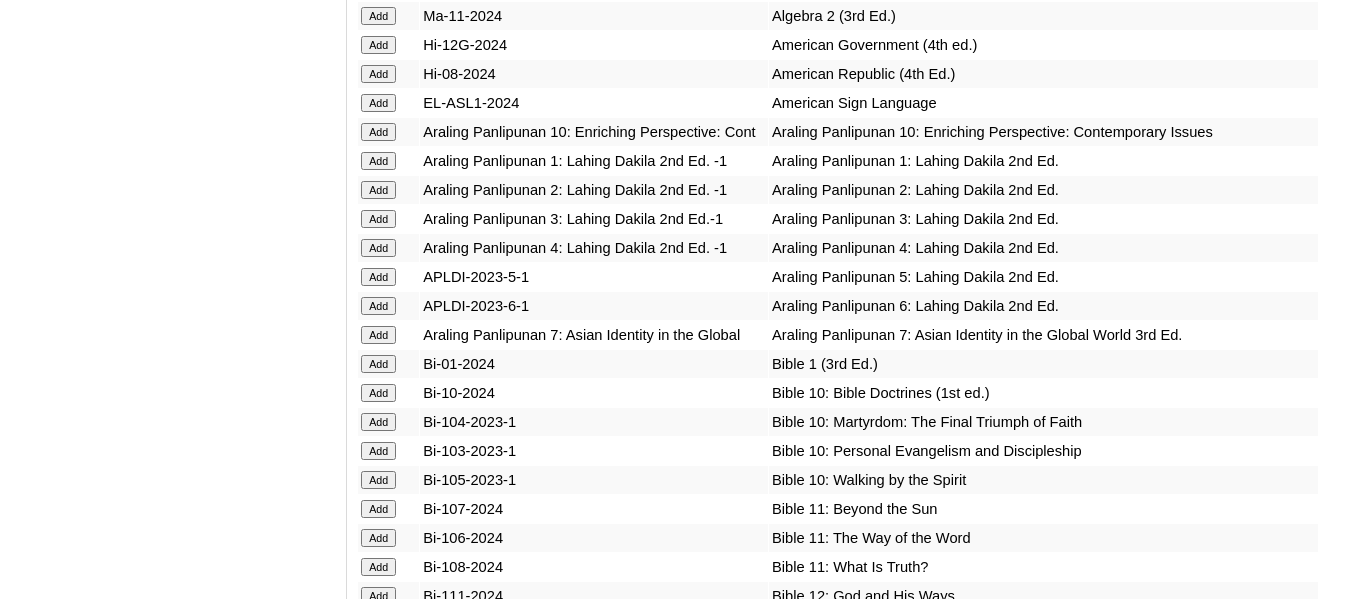 scroll, scrollTop: 4018, scrollLeft: 0, axis: vertical 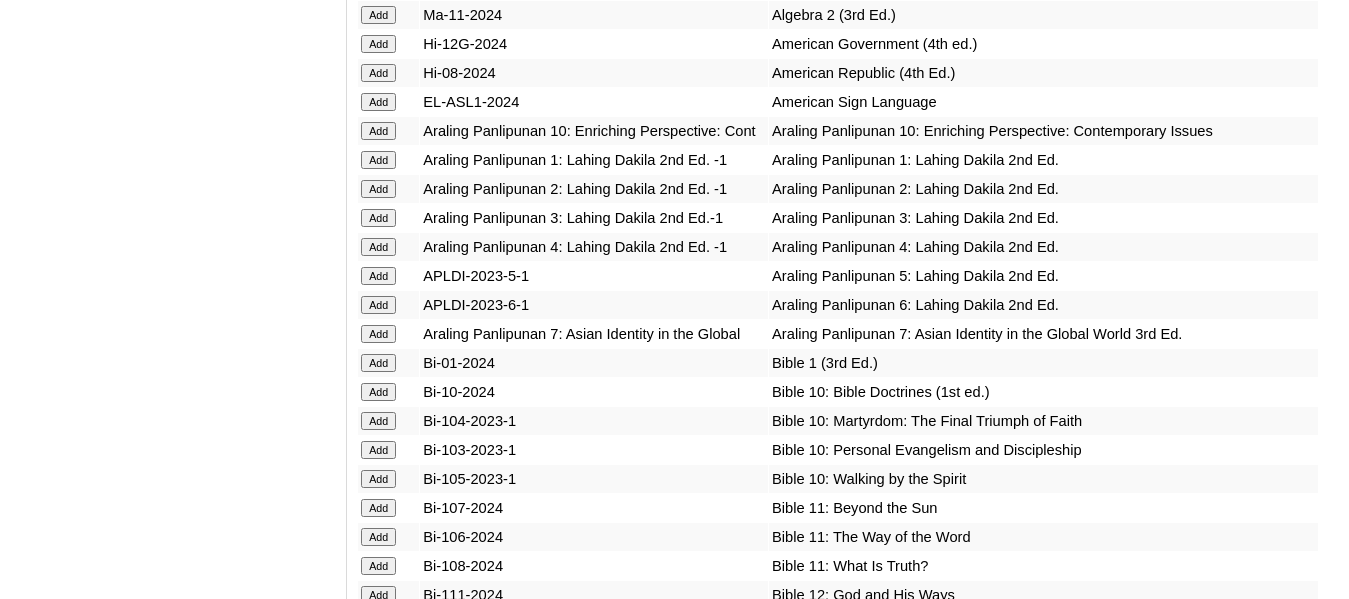 click on "Add" at bounding box center [378, -3642] 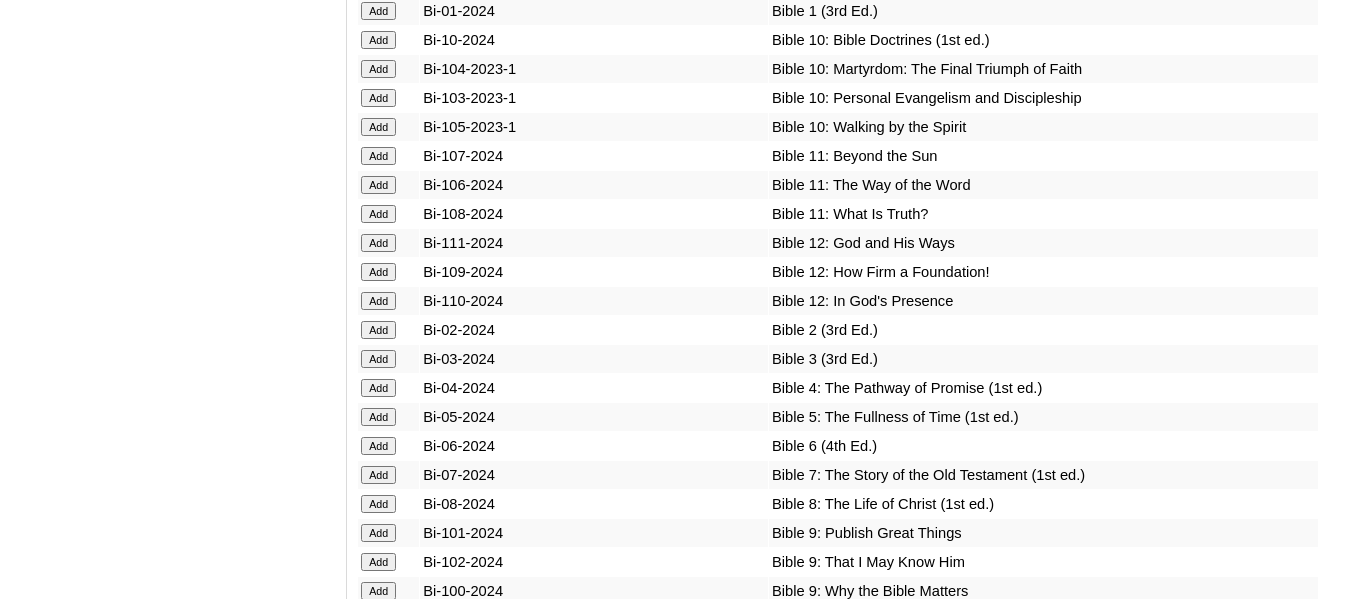scroll, scrollTop: 4372, scrollLeft: 0, axis: vertical 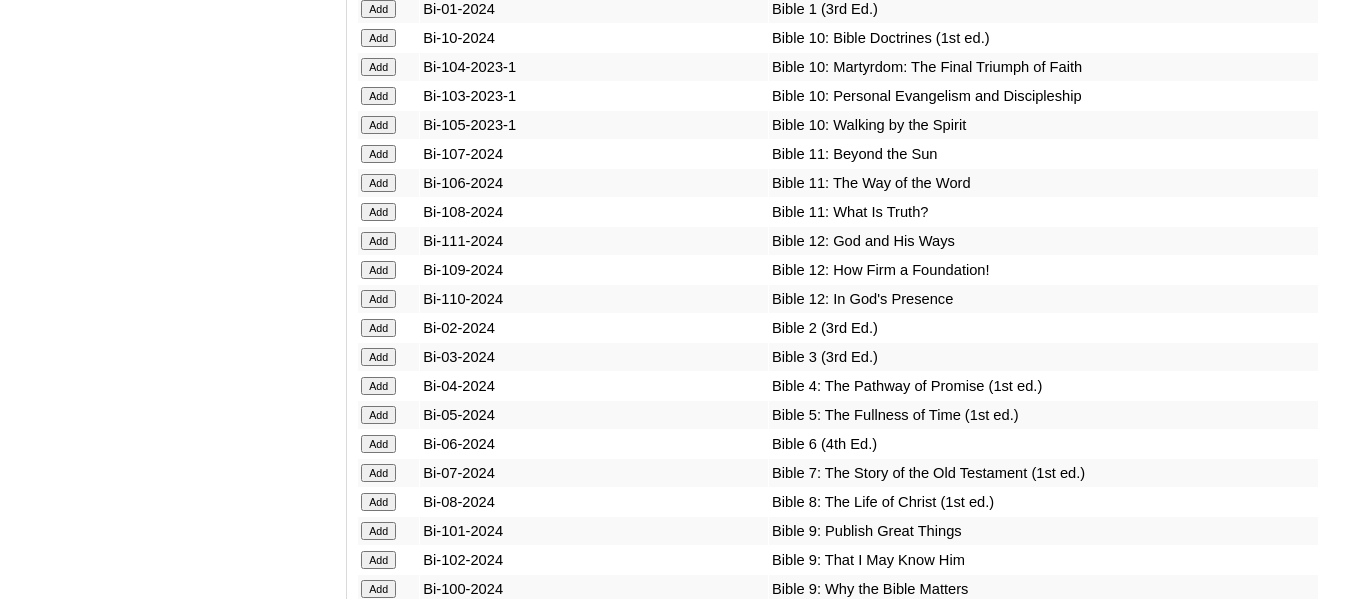 click on "Add" at bounding box center [378, -3996] 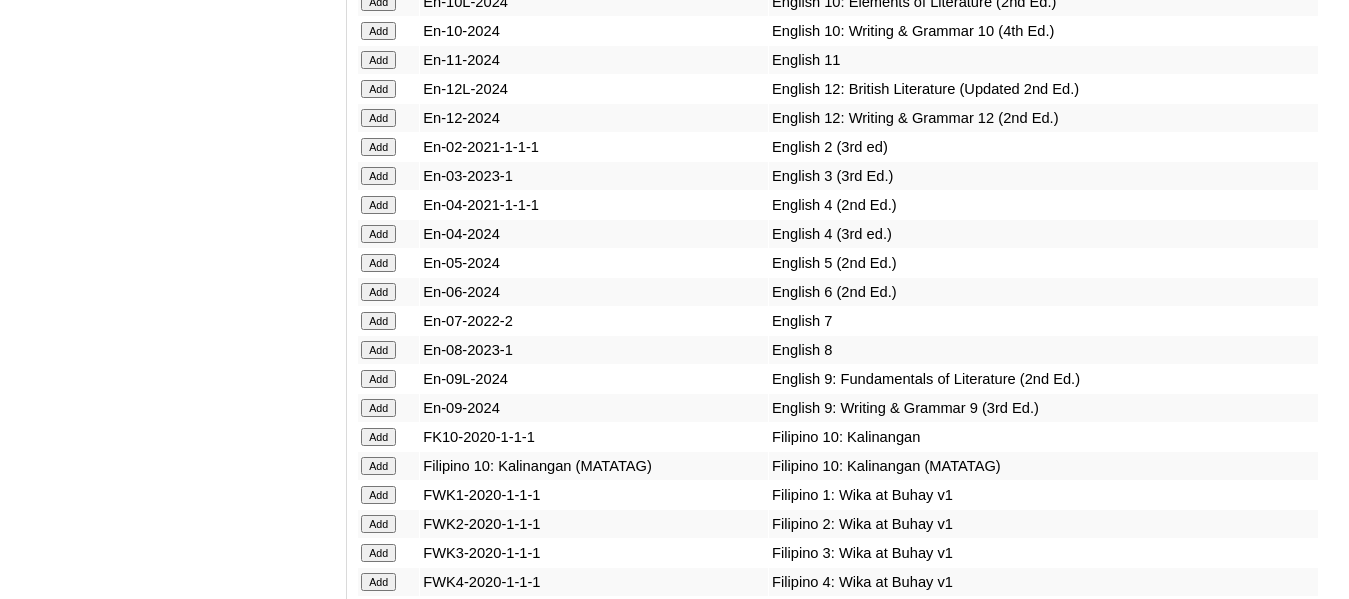 scroll, scrollTop: 5192, scrollLeft: 0, axis: vertical 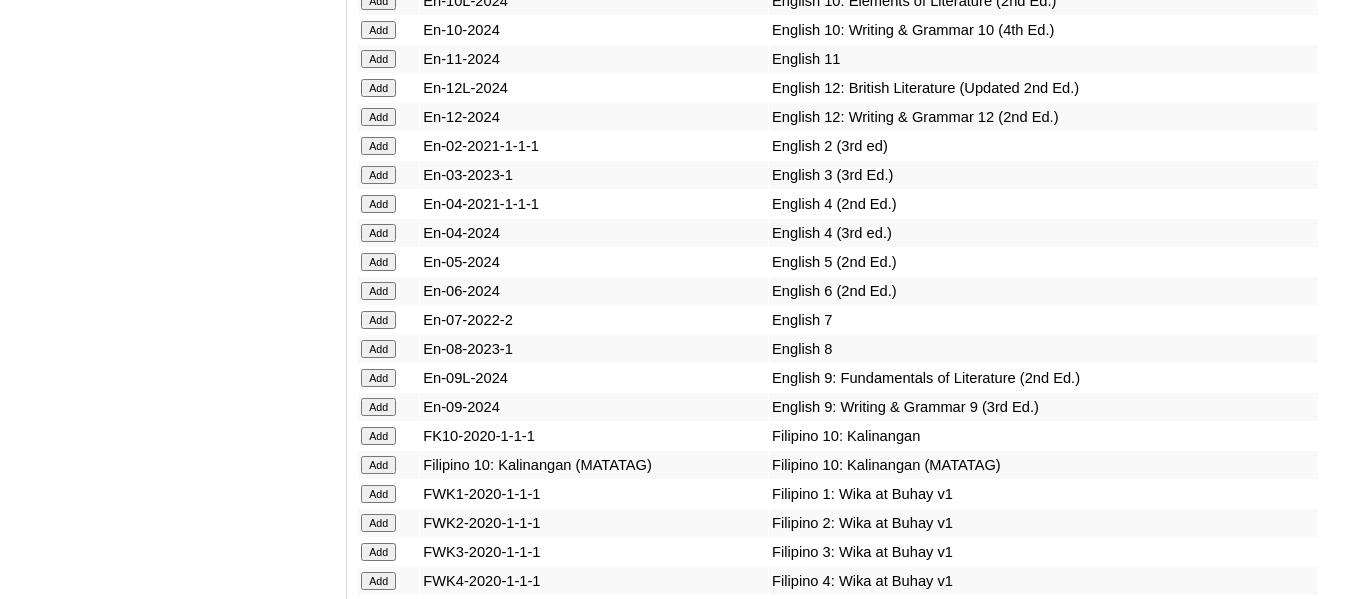 click on "Add" at bounding box center (378, -4816) 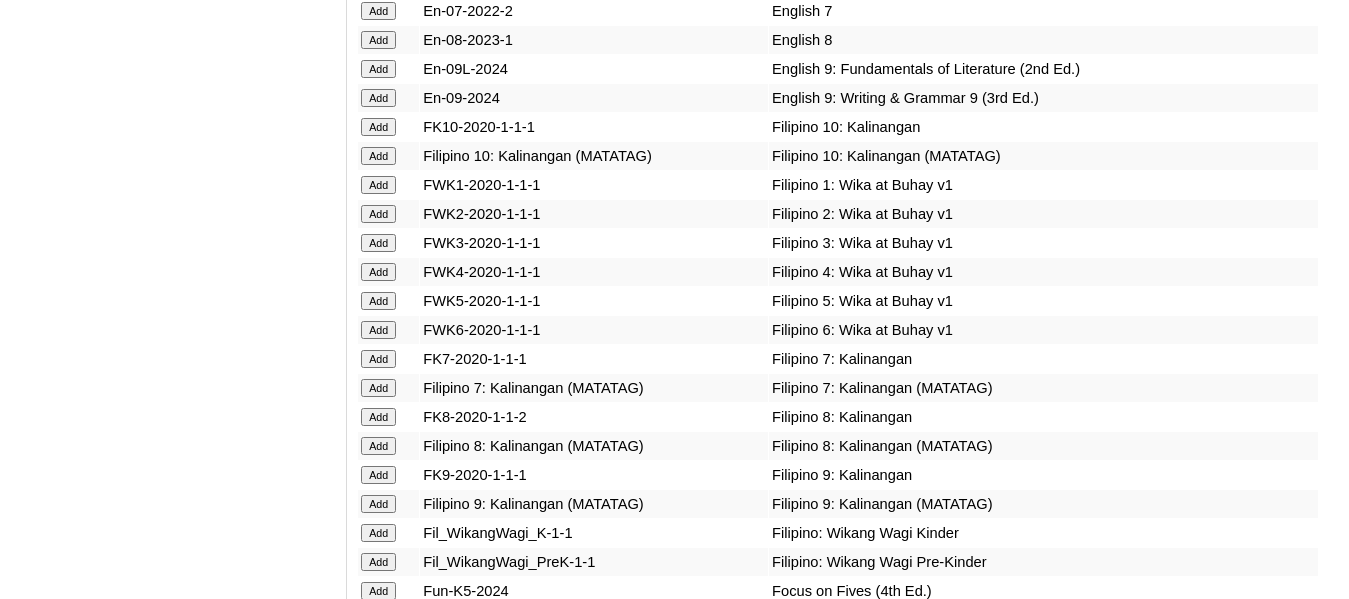 scroll, scrollTop: 5524, scrollLeft: 0, axis: vertical 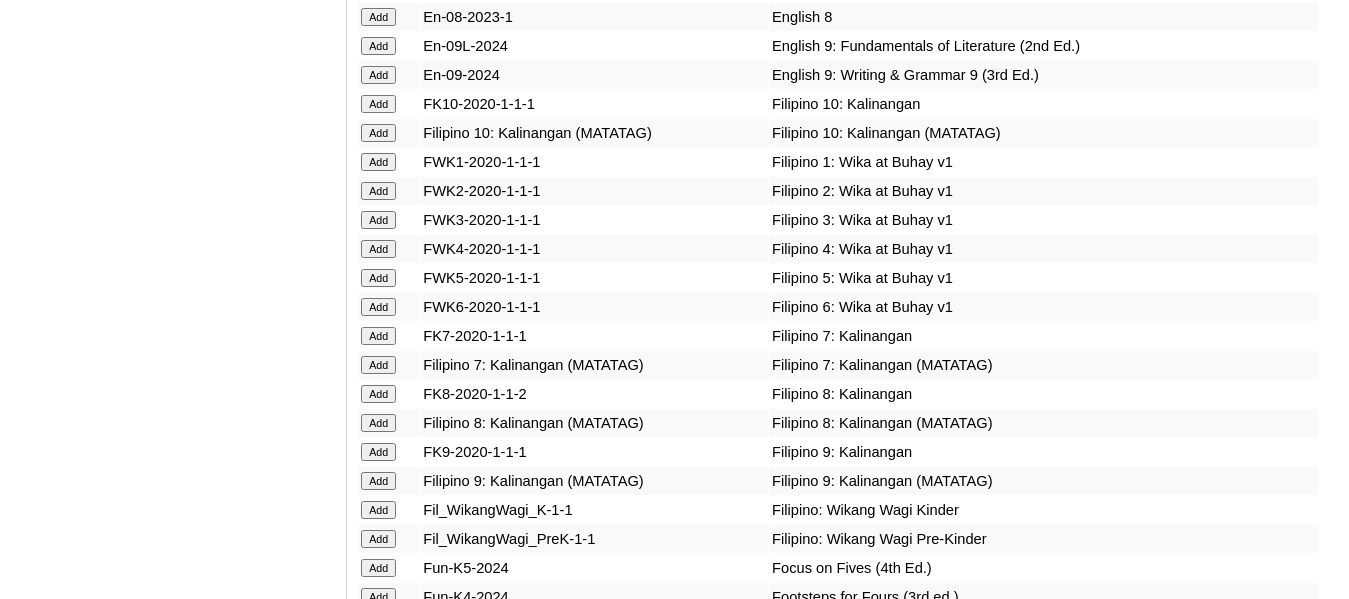 click on "Add" at bounding box center (378, -5148) 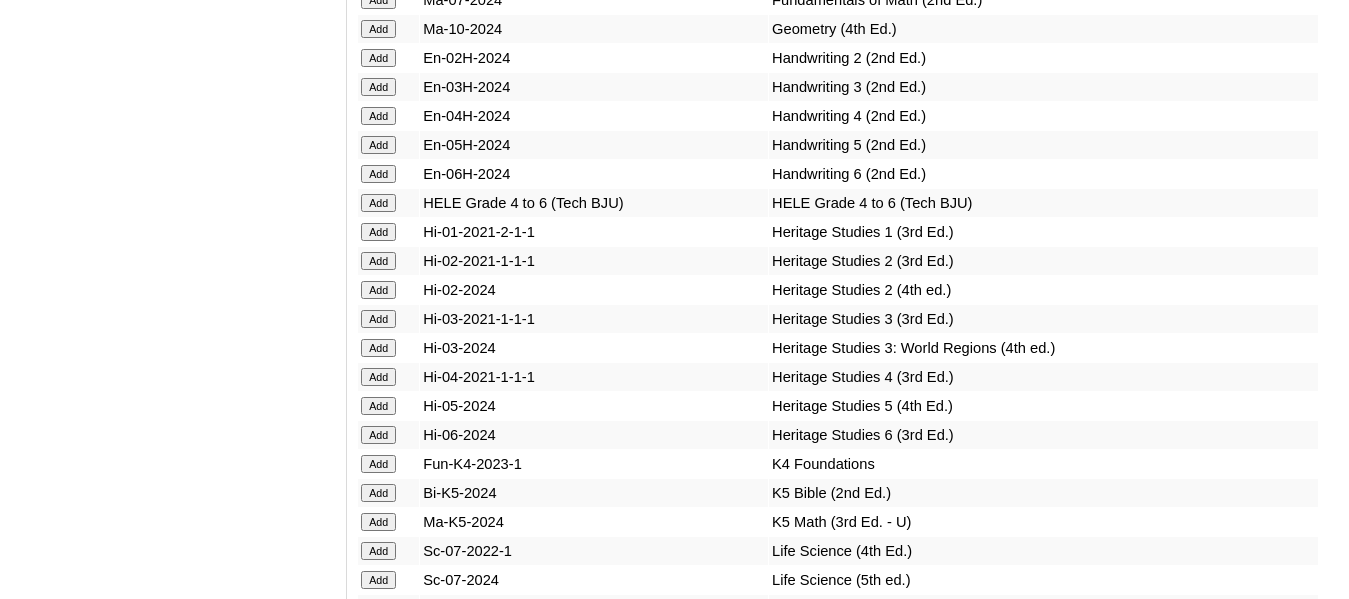 scroll, scrollTop: 6151, scrollLeft: 0, axis: vertical 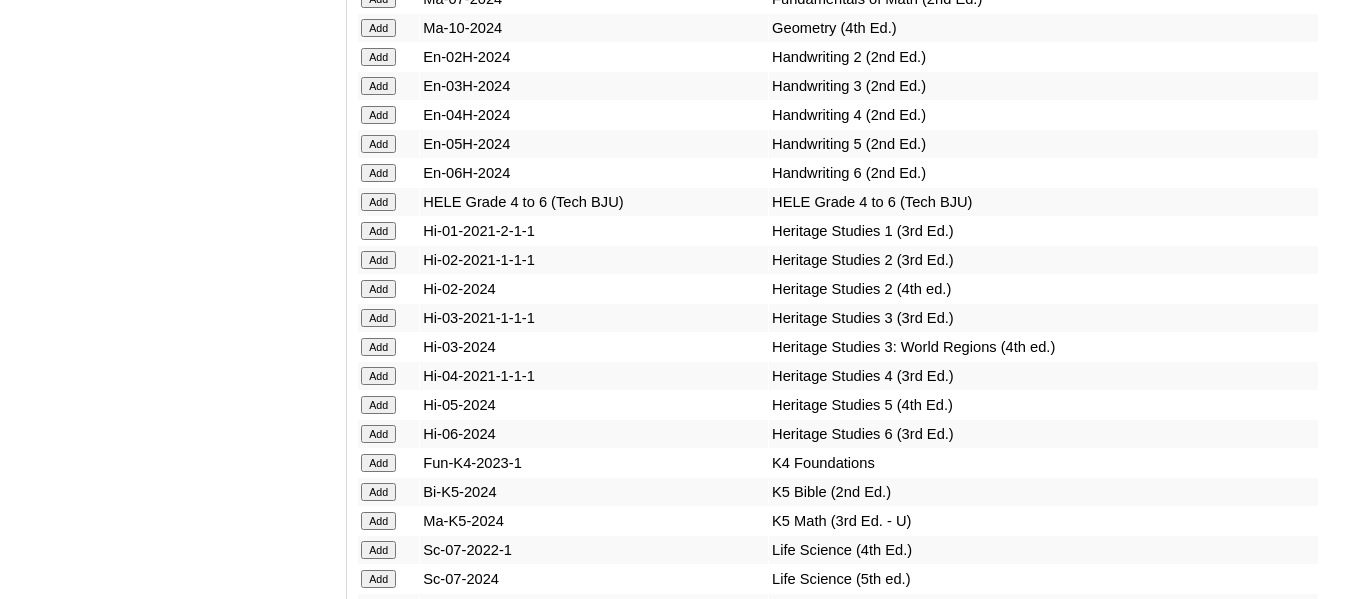 click on "Add" at bounding box center [378, -5775] 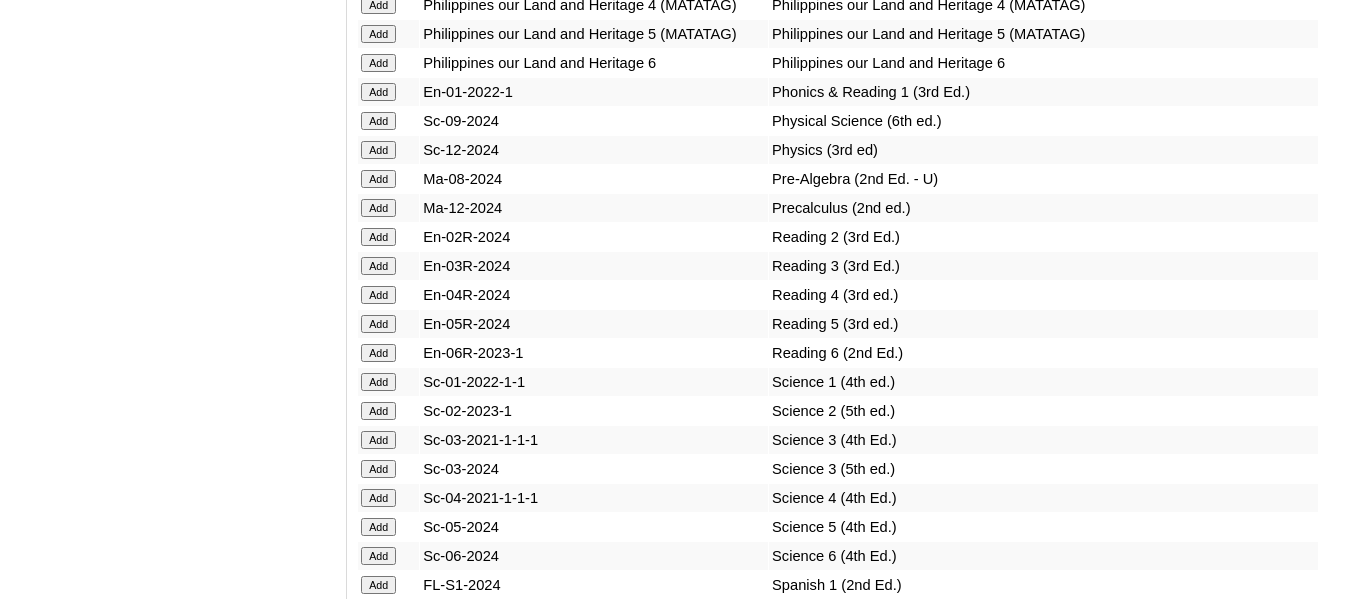 scroll, scrollTop: 7191, scrollLeft: 0, axis: vertical 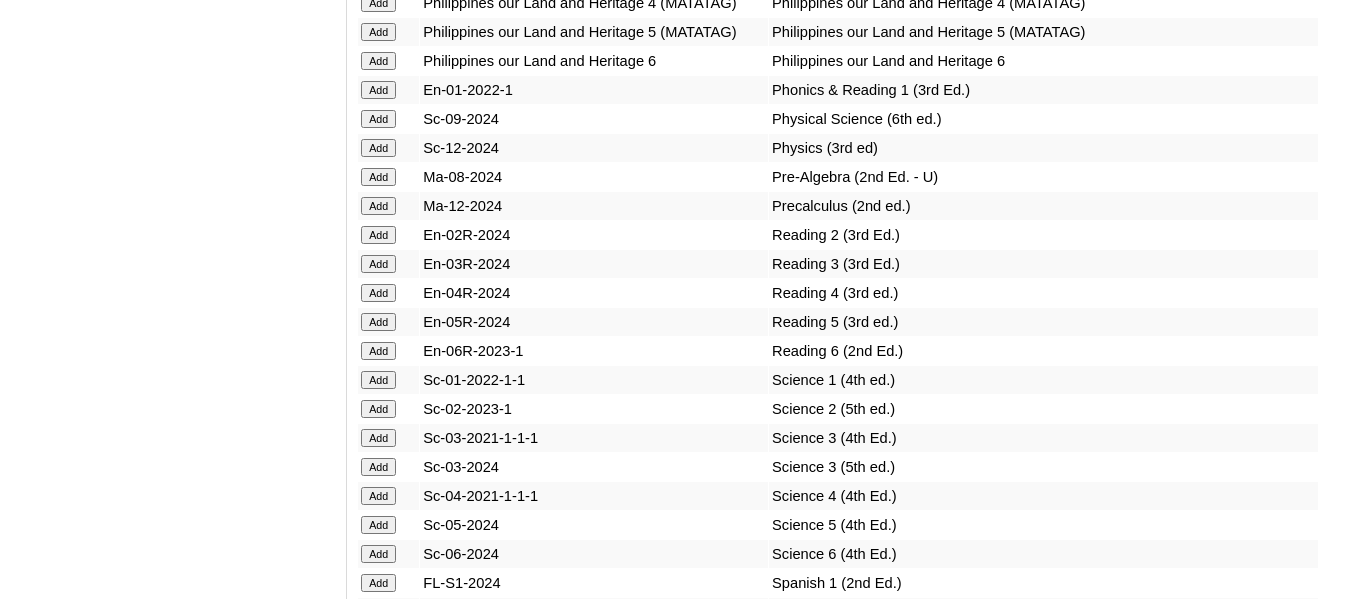 click on "Add" at bounding box center [378, -6815] 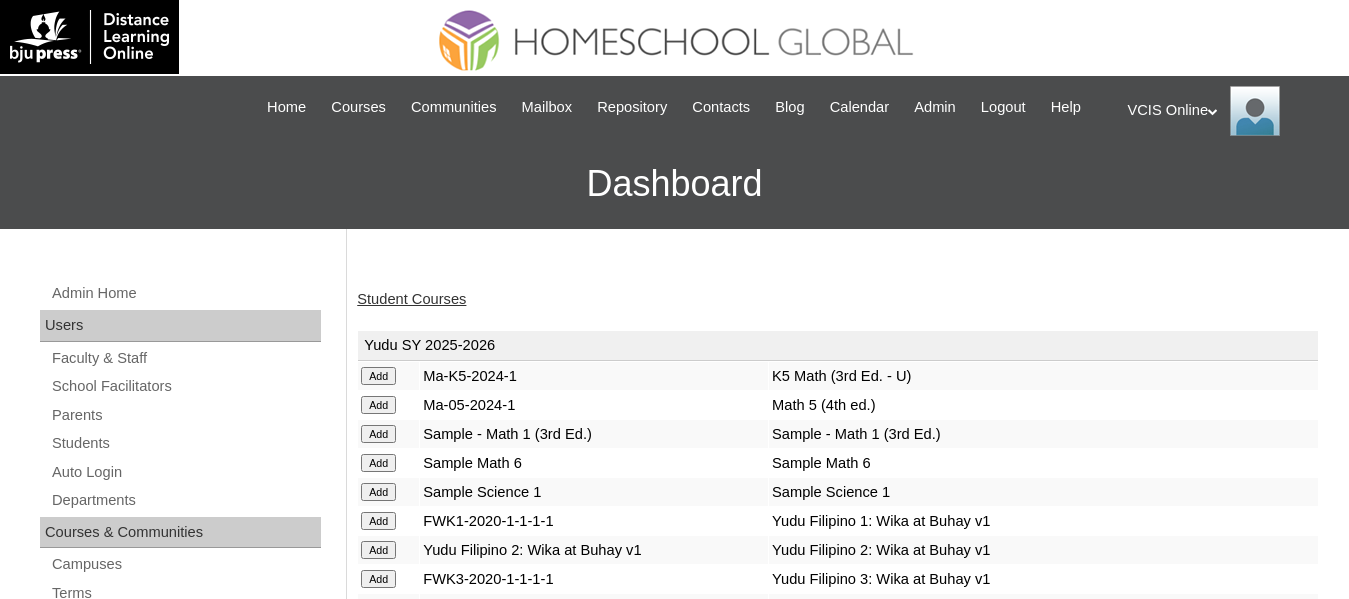 scroll, scrollTop: 0, scrollLeft: 0, axis: both 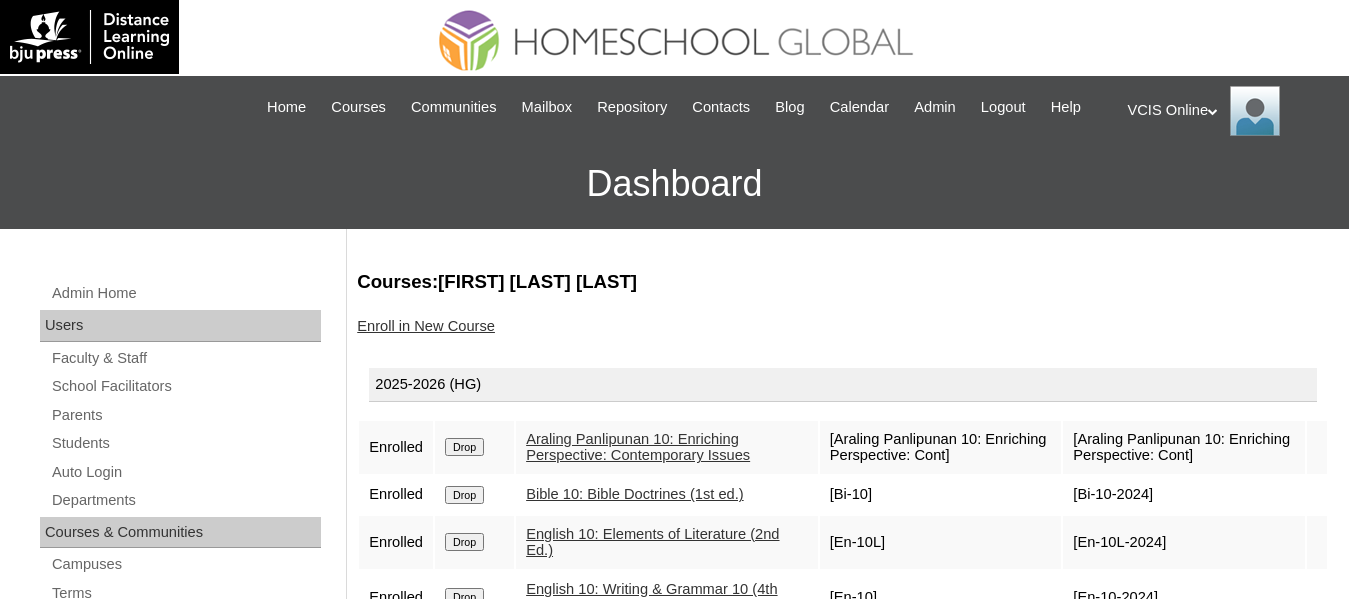 click on "VCIS Online
My Profile
My Settings
Logout" at bounding box center [1229, 111] 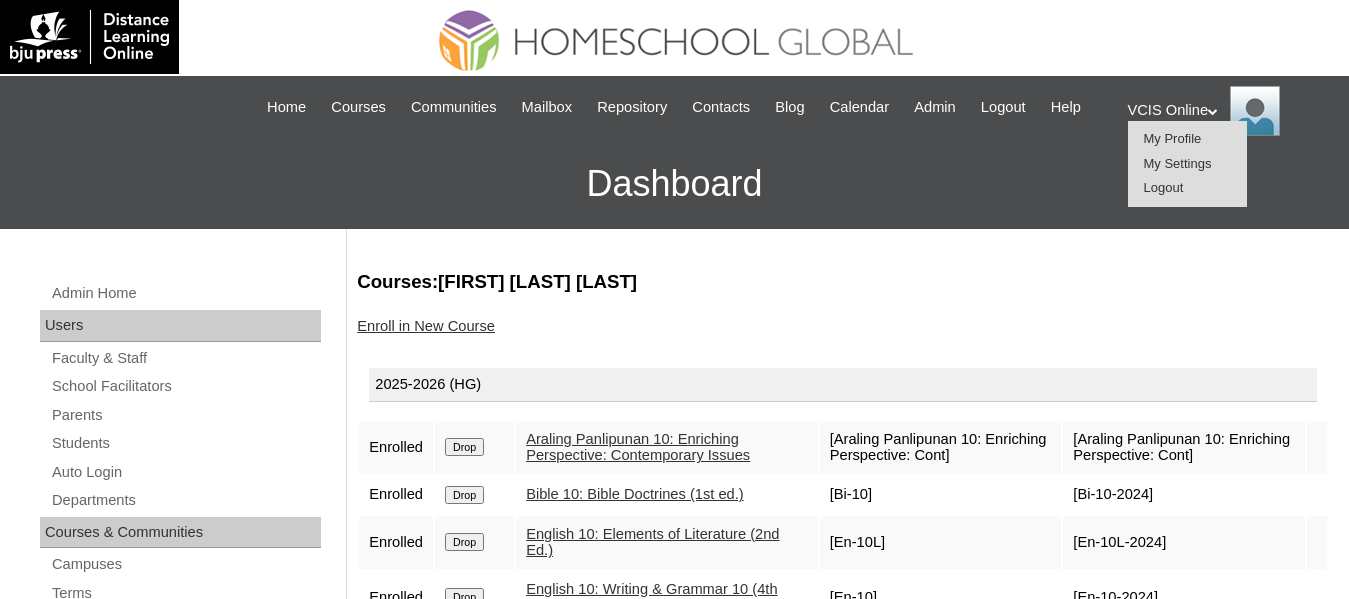 click on "Logout" at bounding box center (1164, 187) 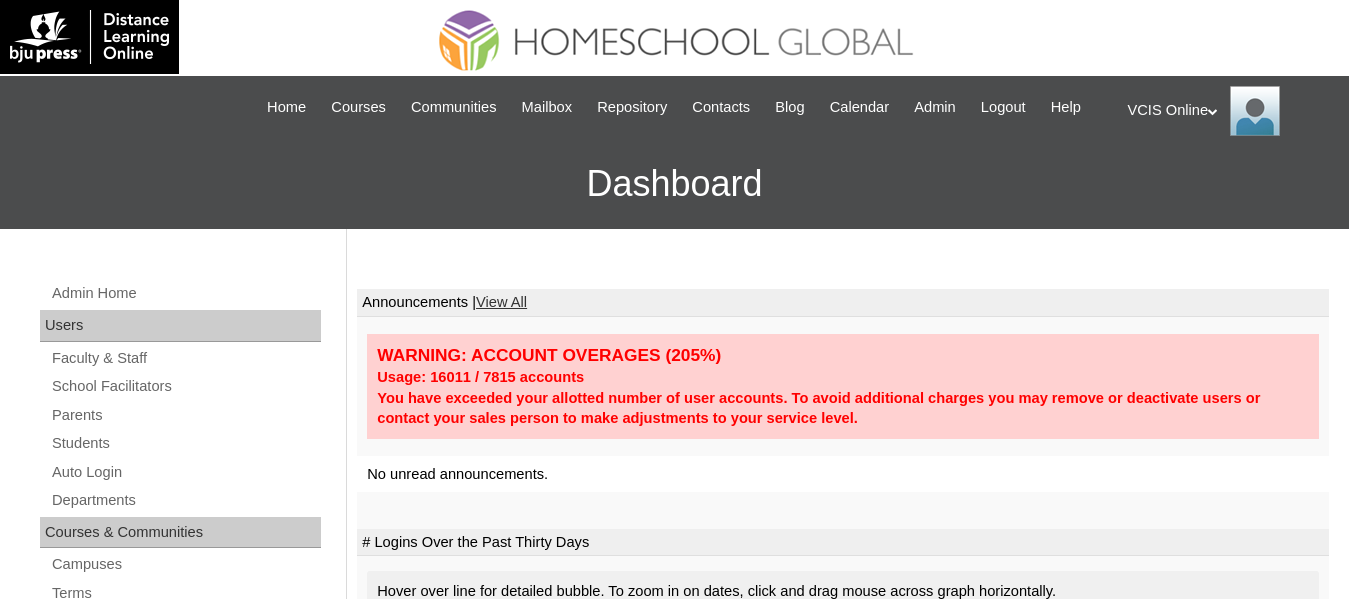 scroll, scrollTop: 0, scrollLeft: 0, axis: both 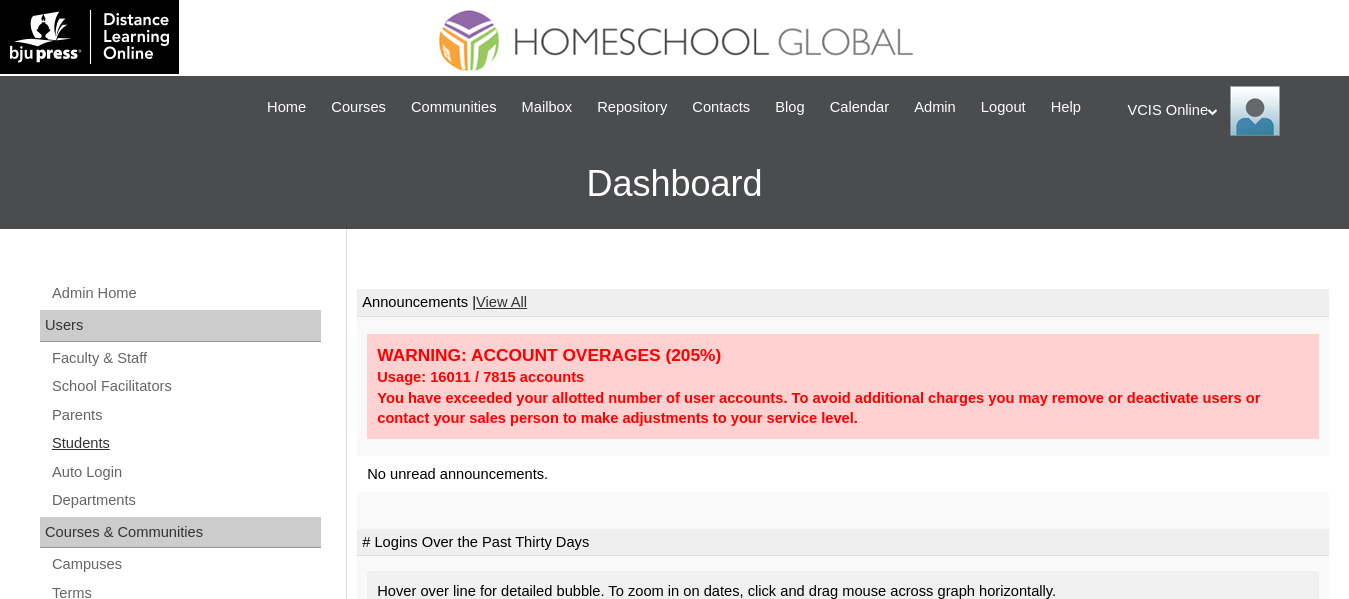click on "Students" at bounding box center (185, 443) 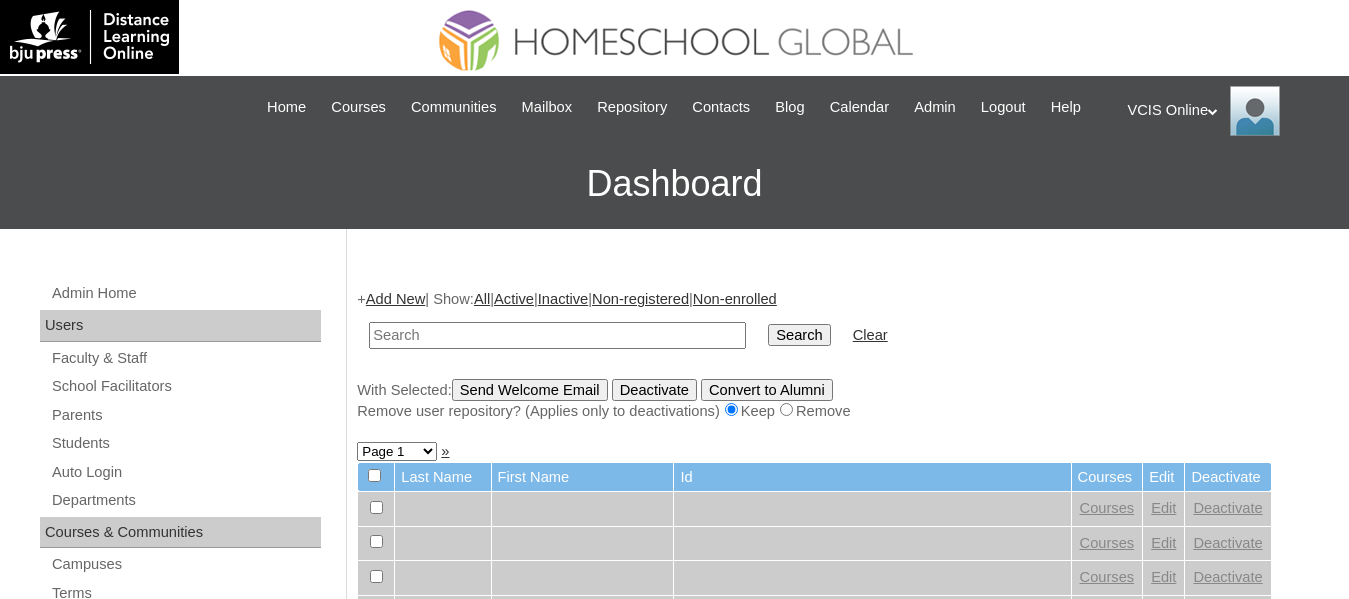 scroll, scrollTop: 0, scrollLeft: 0, axis: both 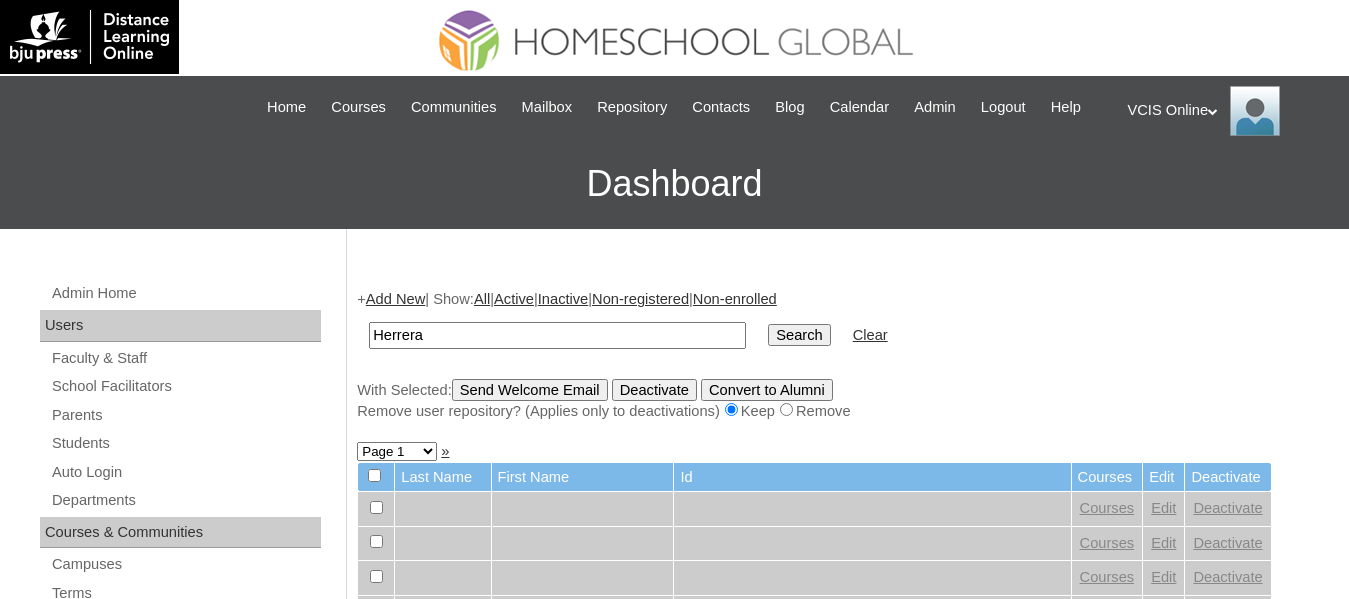 type on "Herrera" 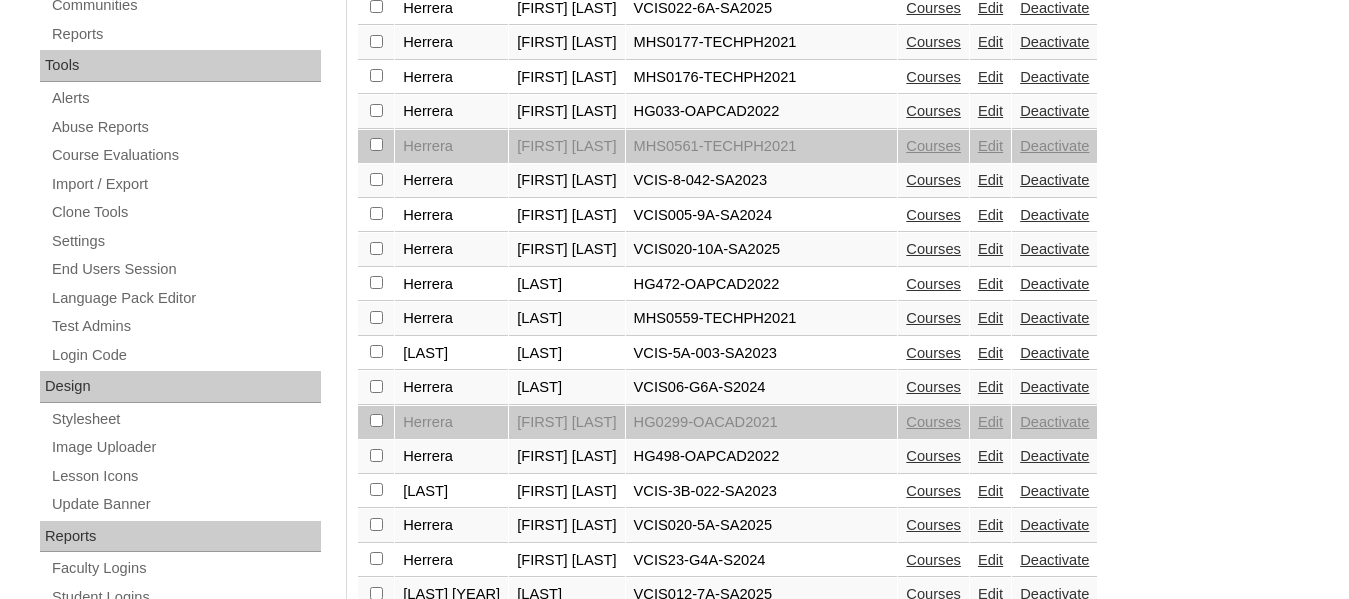 scroll, scrollTop: 669, scrollLeft: 0, axis: vertical 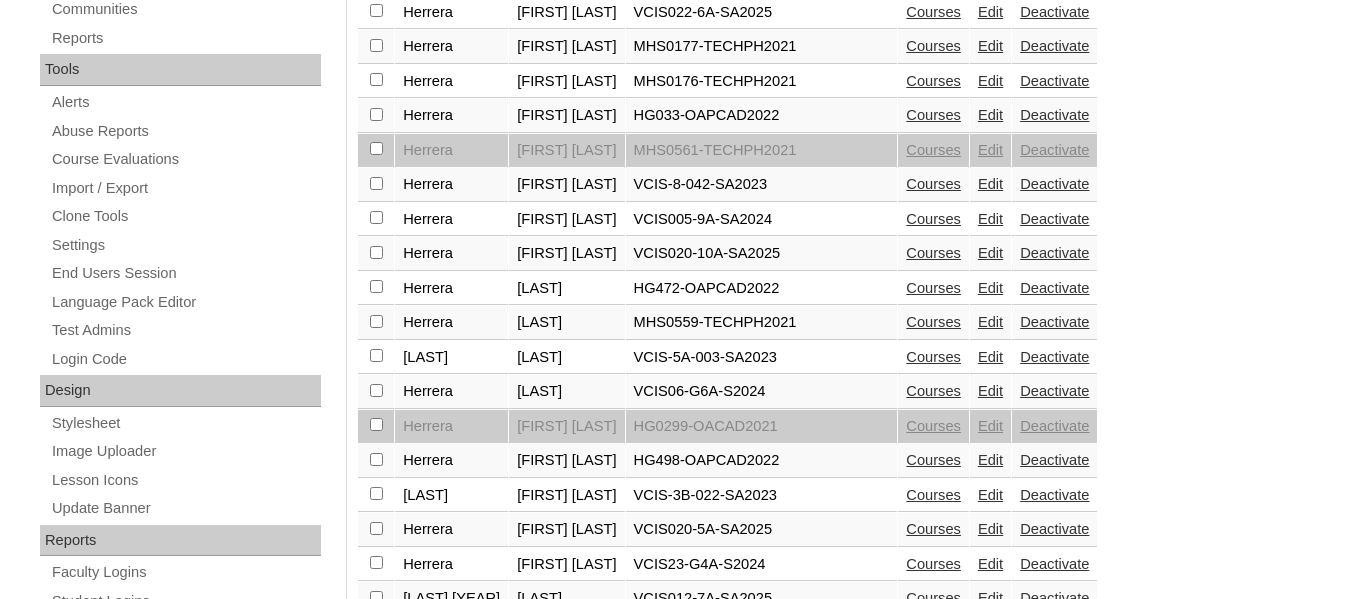 click on "Edit" at bounding box center [990, 253] 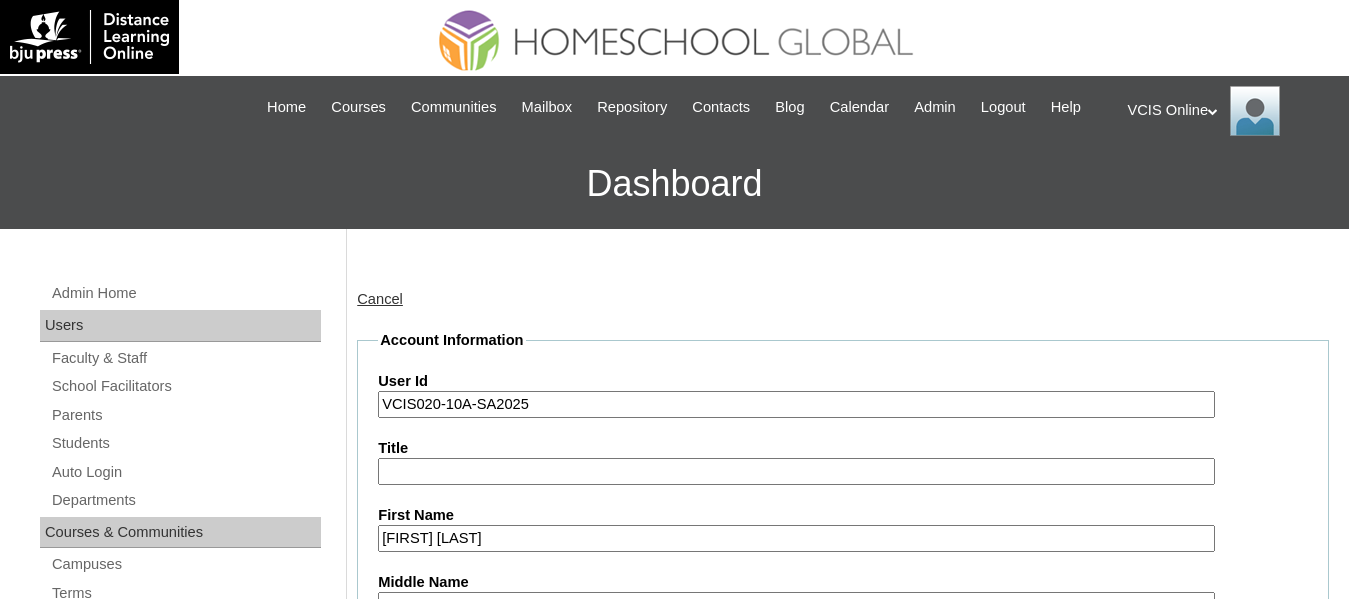 scroll, scrollTop: 526, scrollLeft: 0, axis: vertical 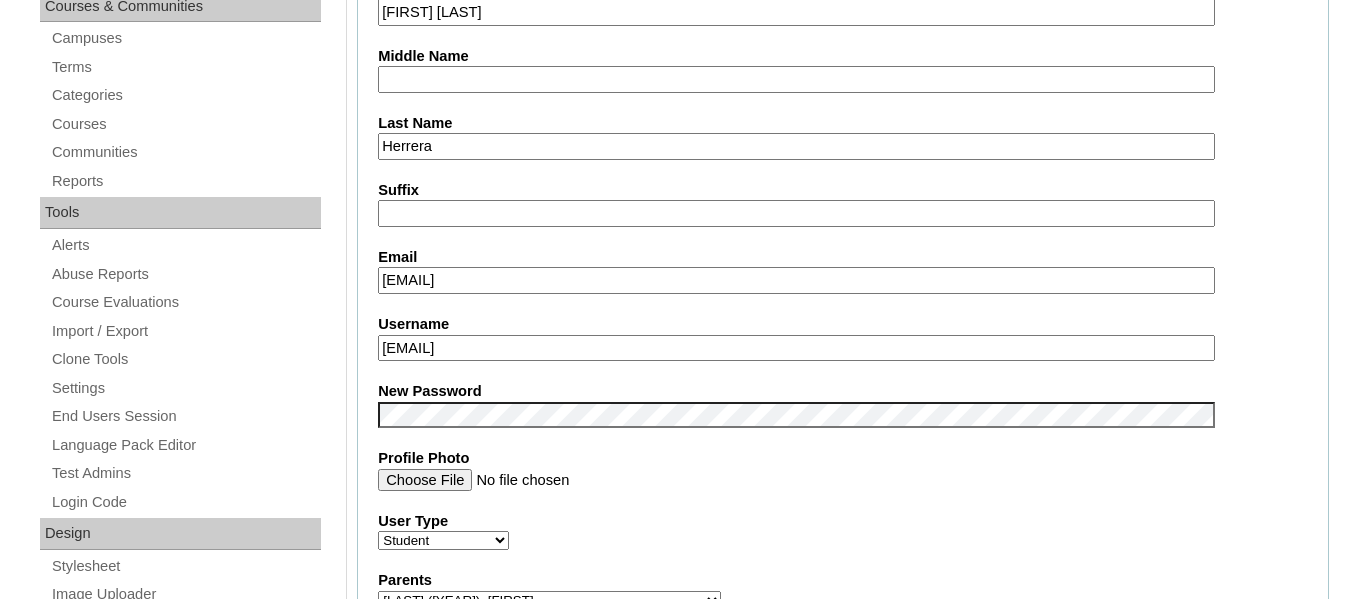 click on "[EMAIL]" at bounding box center (796, 348) 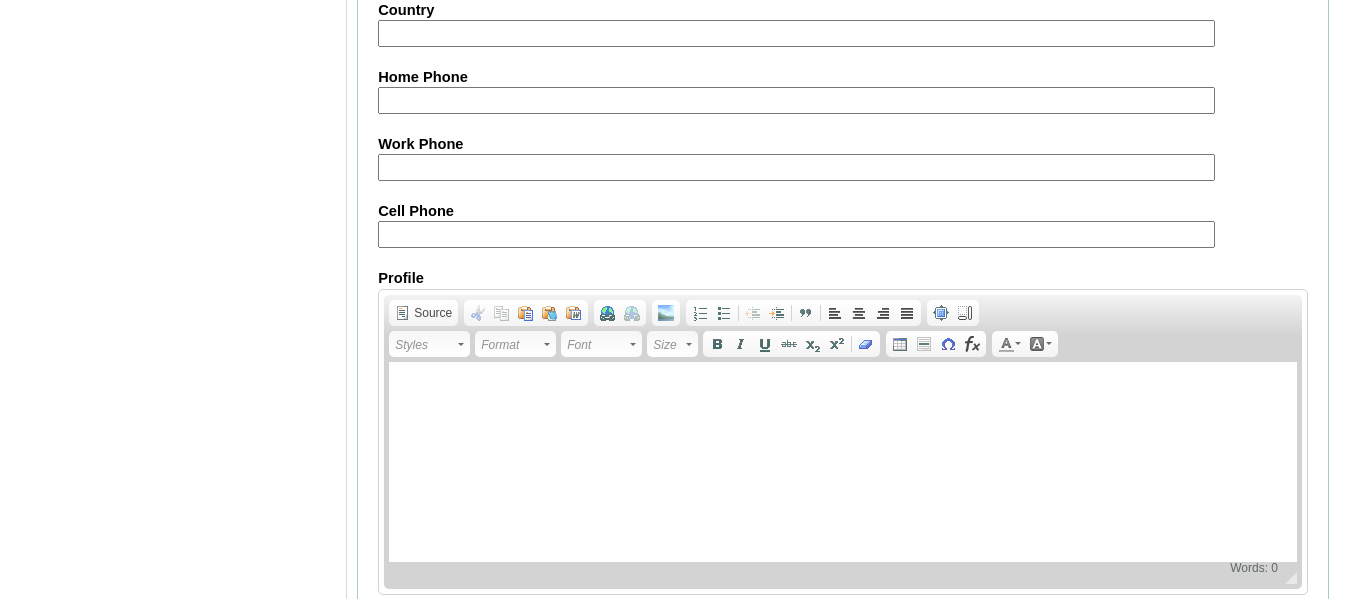 scroll, scrollTop: 2490, scrollLeft: 0, axis: vertical 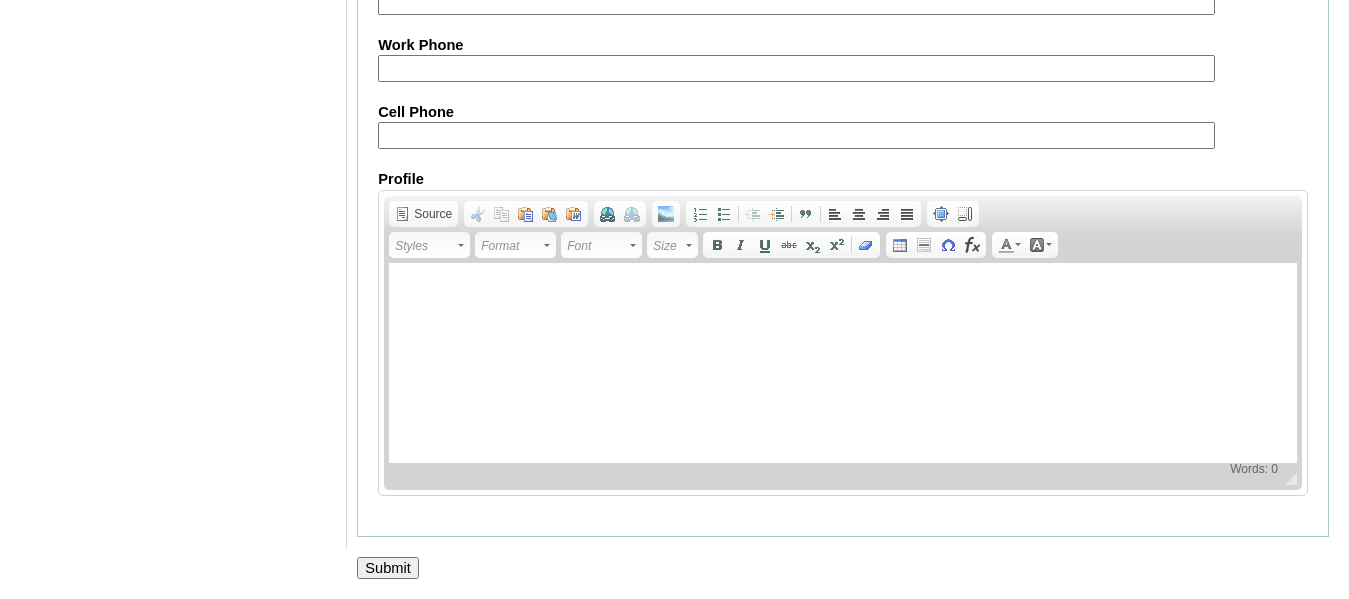 type on "[EMAIL]" 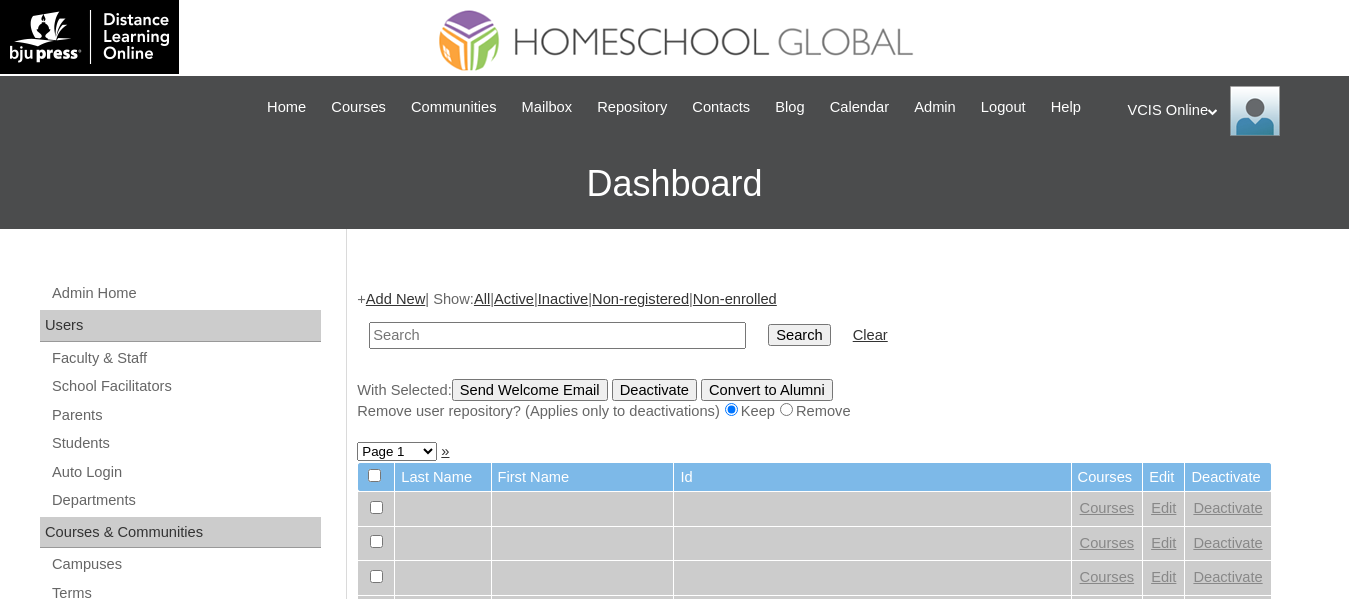 scroll, scrollTop: 0, scrollLeft: 0, axis: both 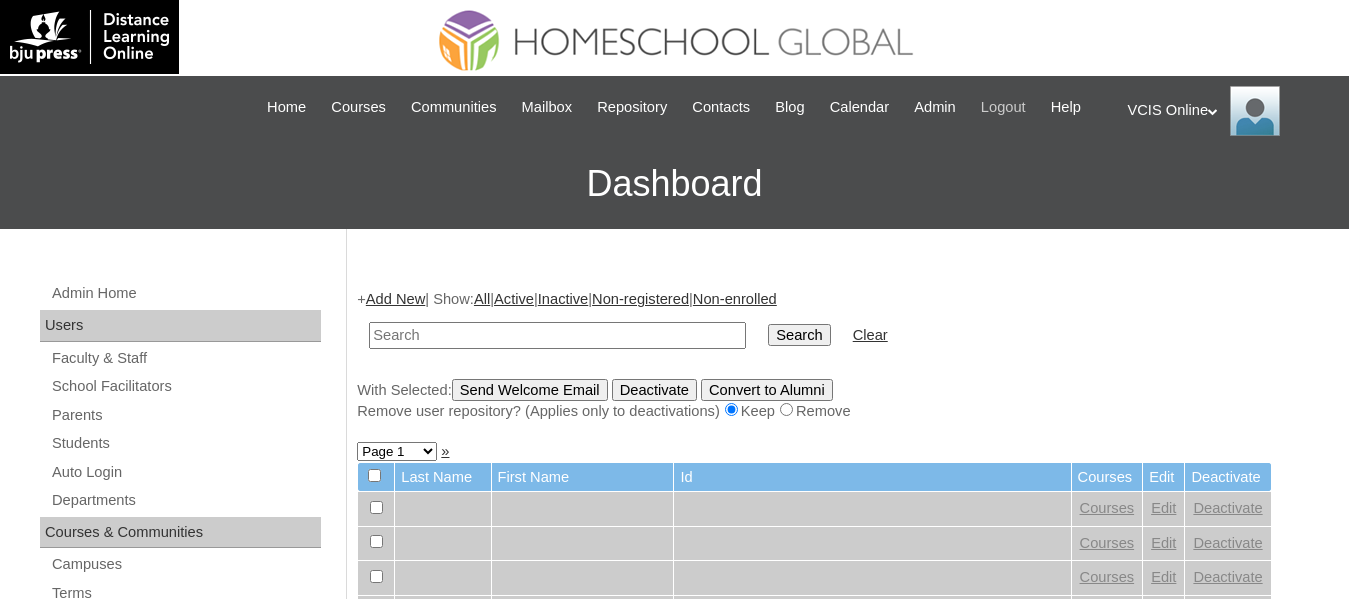 click on "Logout" at bounding box center [1003, 107] 